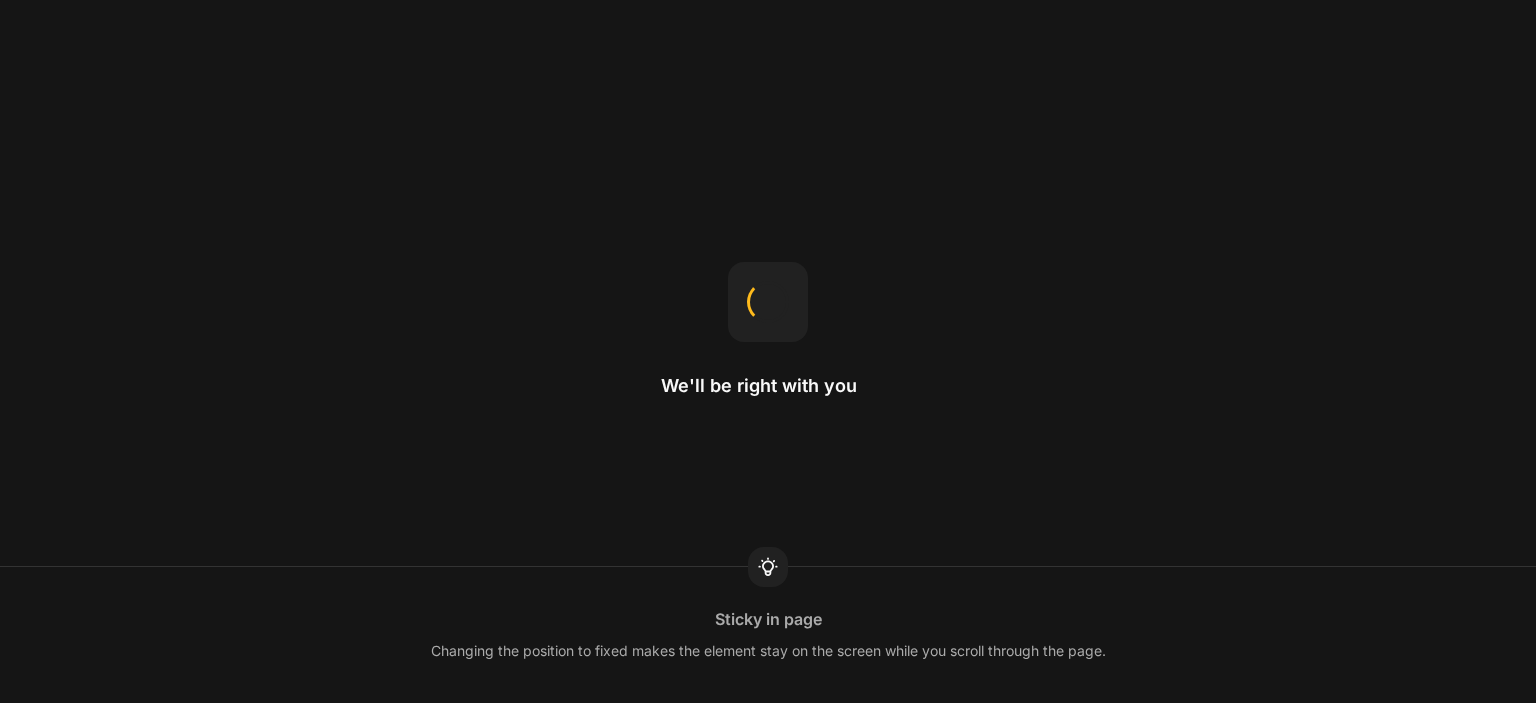 scroll, scrollTop: 0, scrollLeft: 0, axis: both 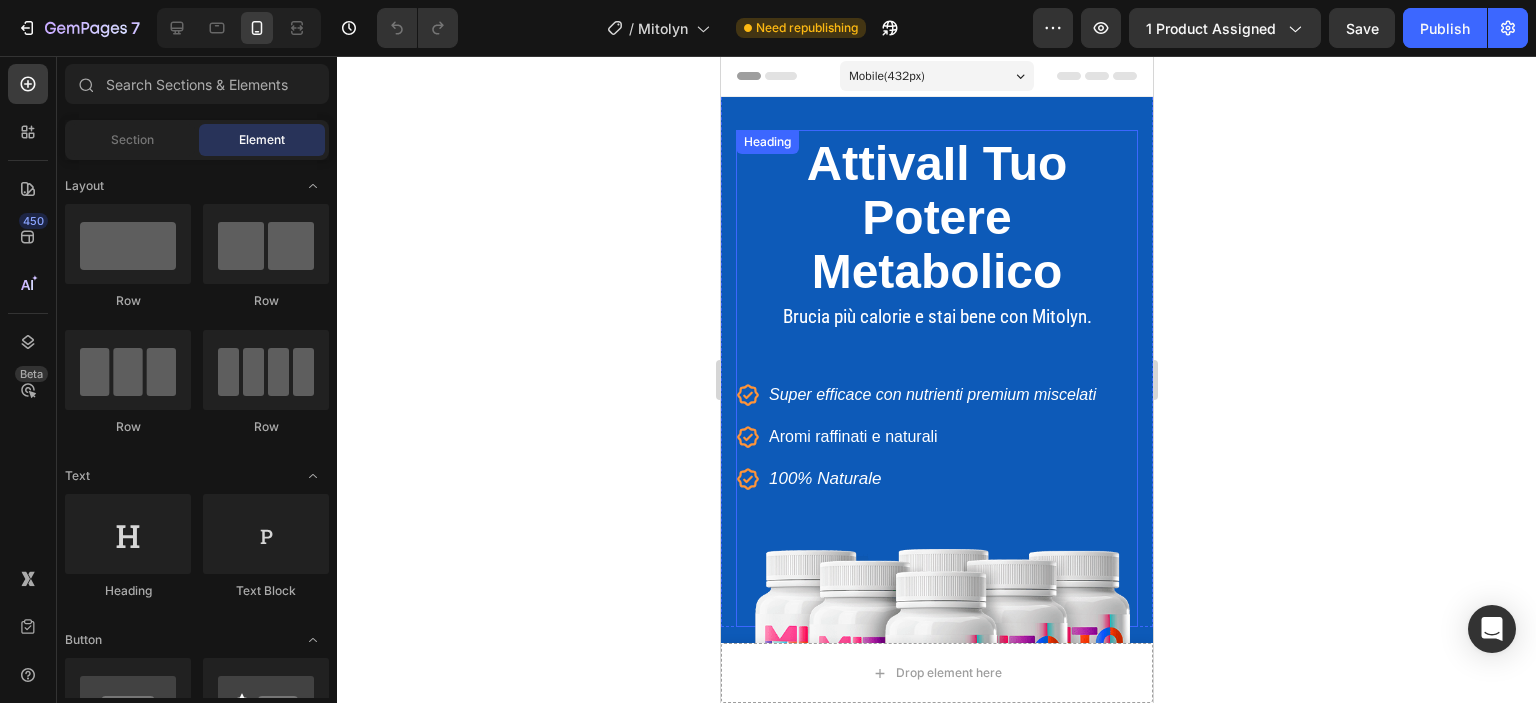 click on "Potere" at bounding box center [935, 217] 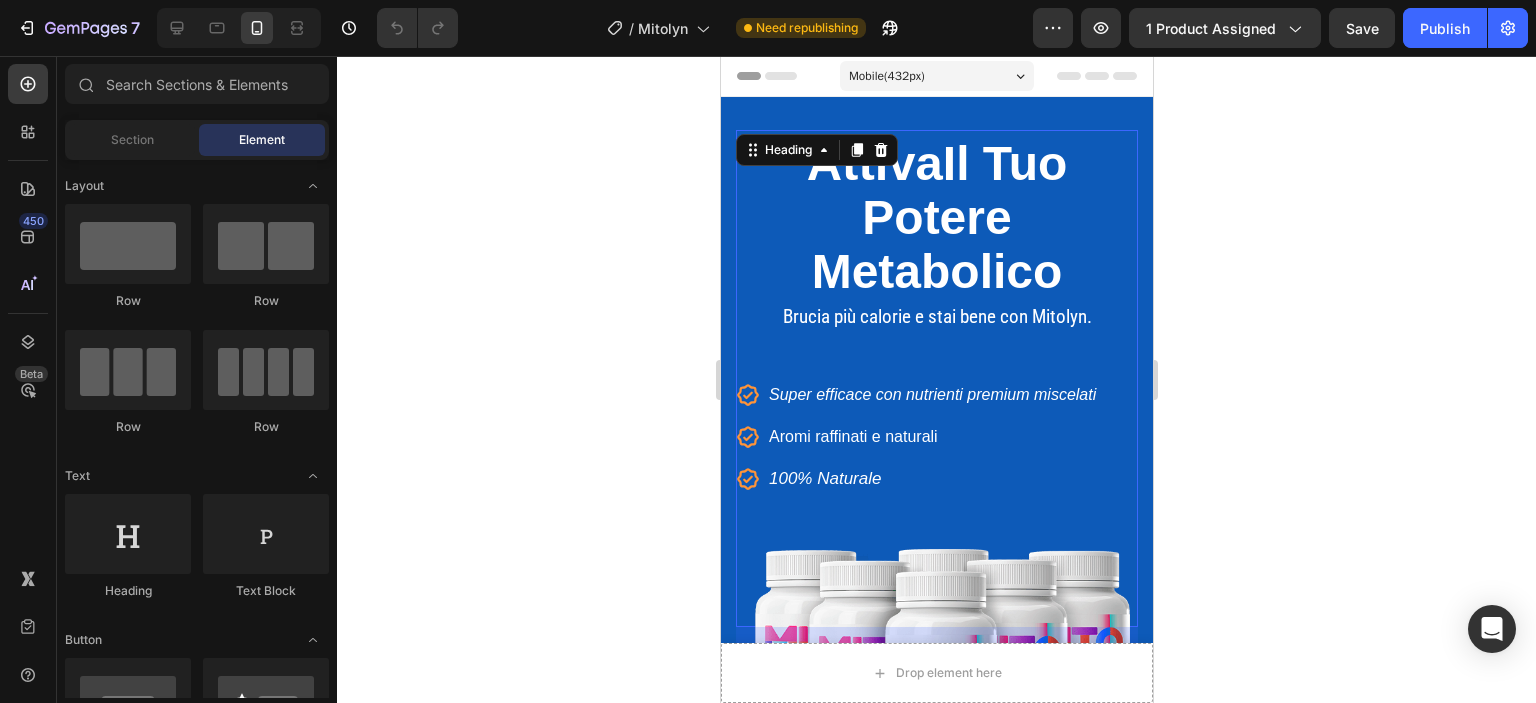 click on "Potere" at bounding box center (935, 217) 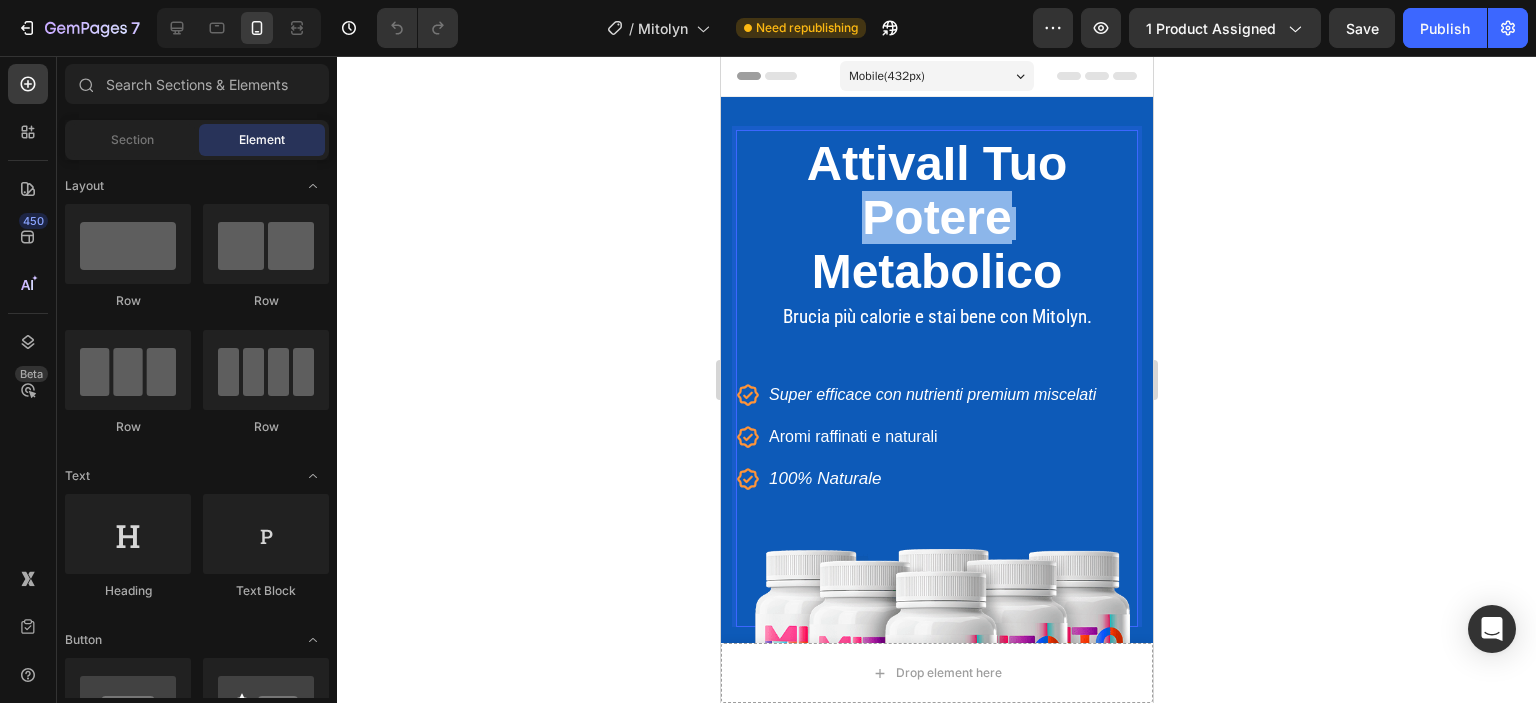 click on "Potere" at bounding box center (935, 217) 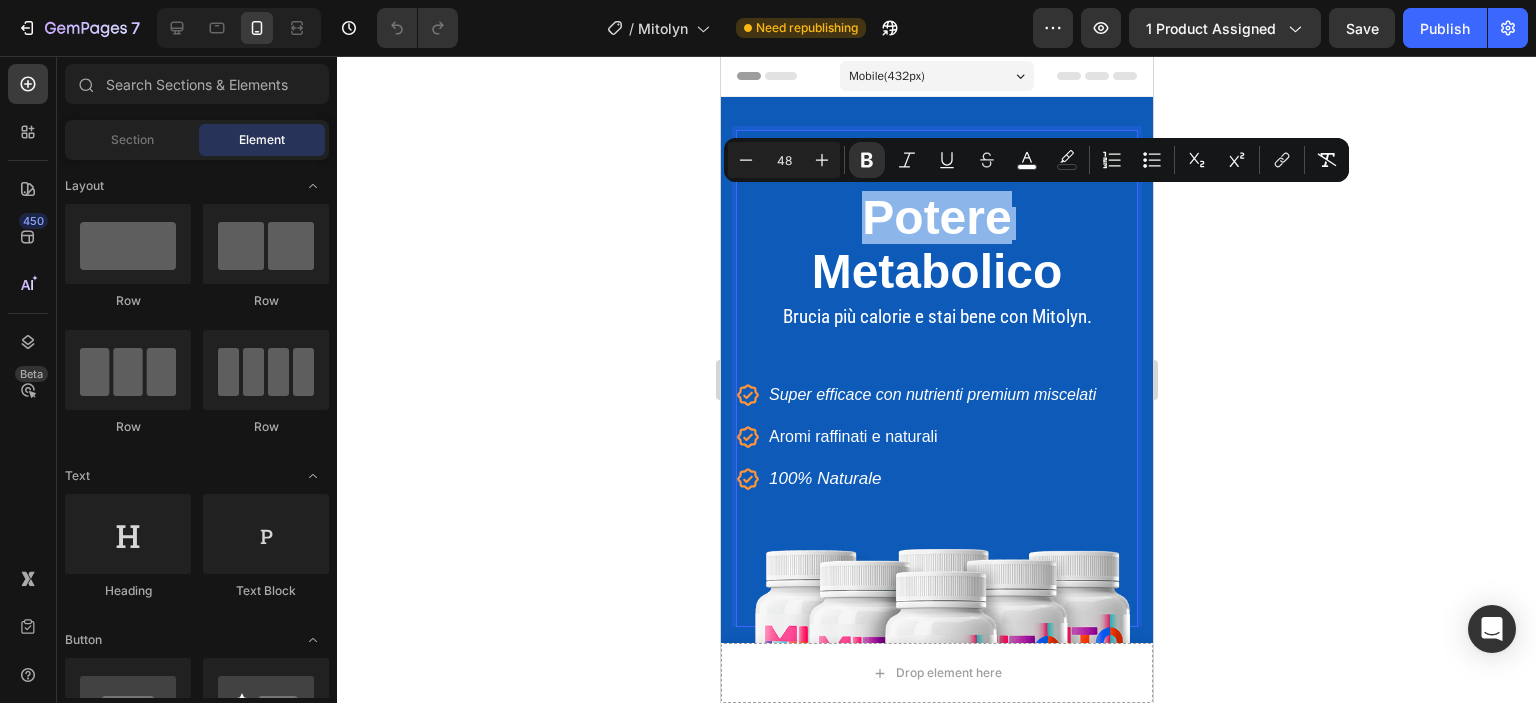 click on "Attiva  Il Tuo  Potere  Metabolico" at bounding box center (936, 213) 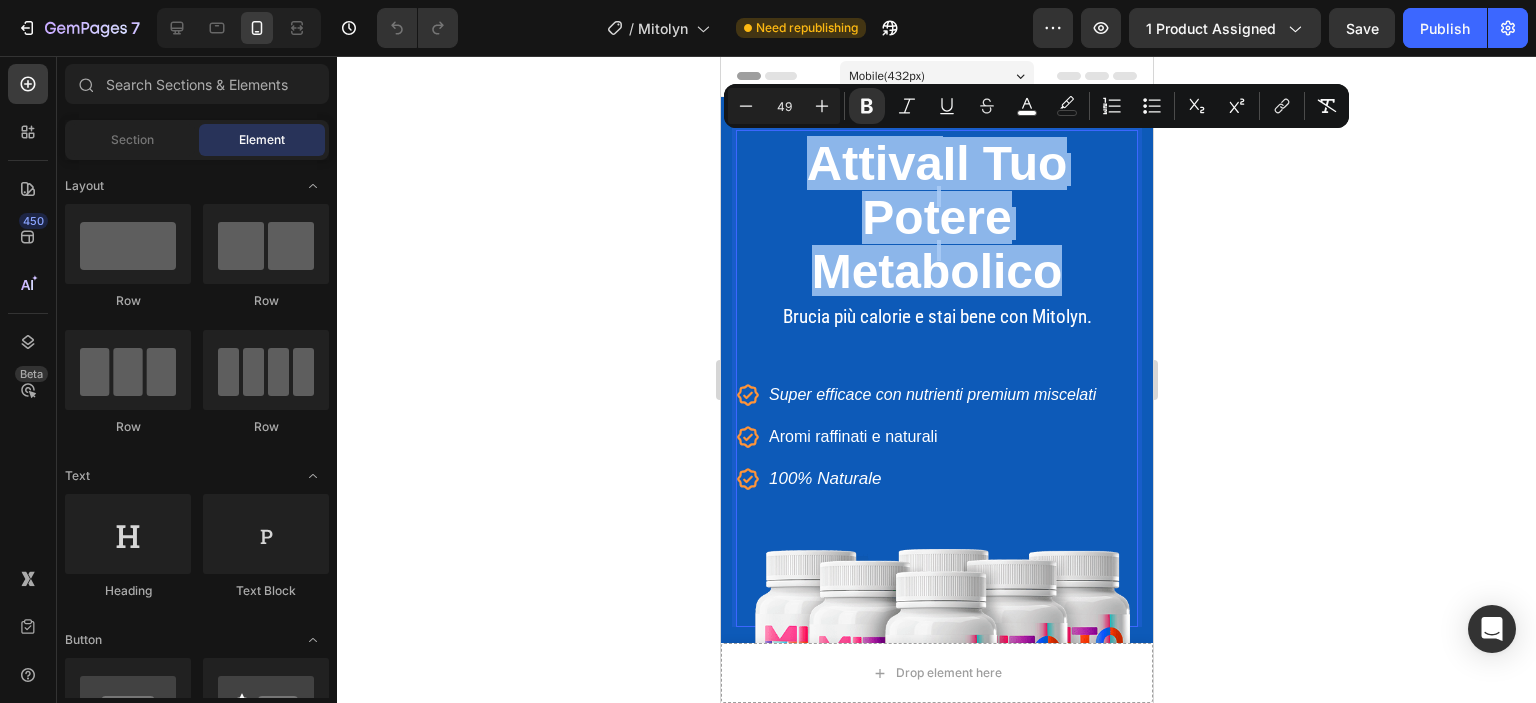 drag, startPoint x: 1065, startPoint y: 268, endPoint x: 793, endPoint y: 178, distance: 286.50305 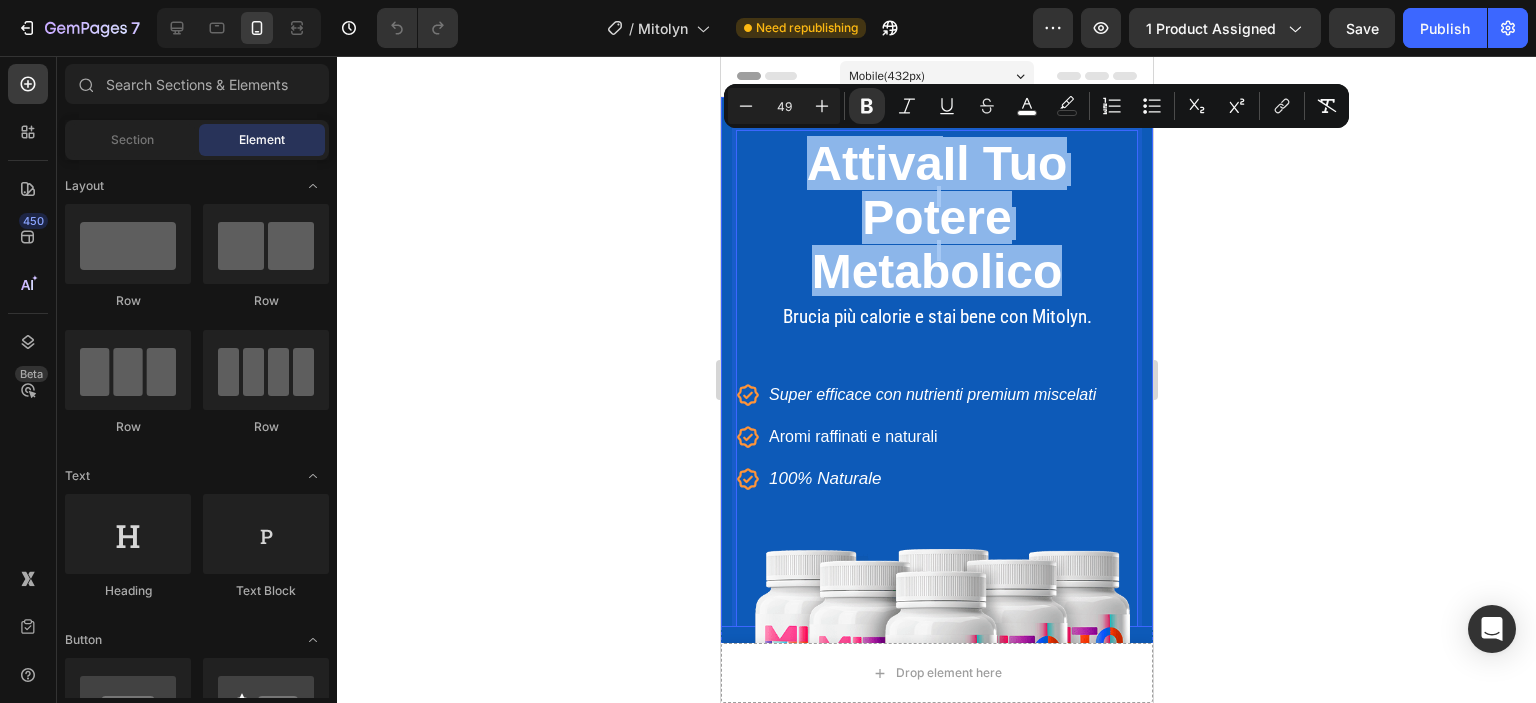 click on "Brucia più calorie e stai bene con Mitolyn." at bounding box center (936, 317) 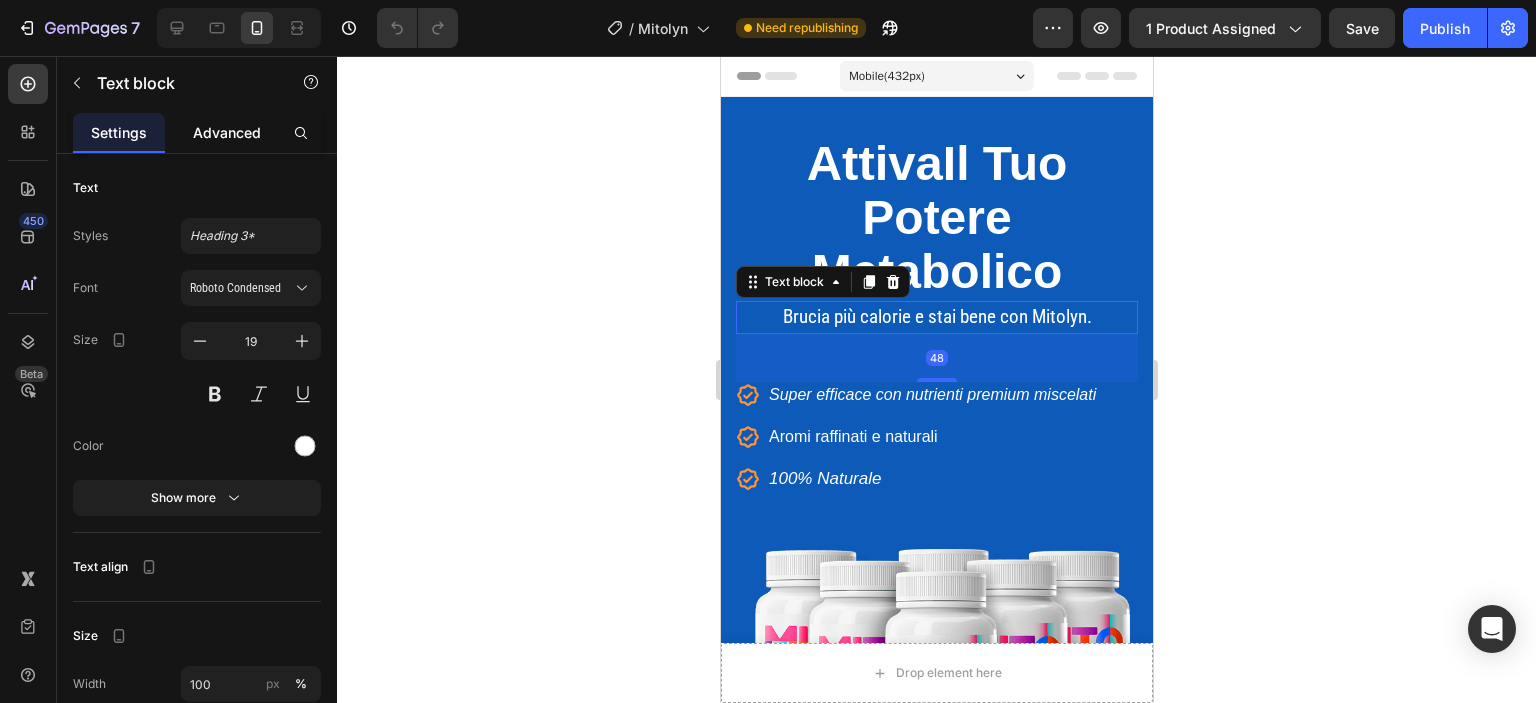click on "Advanced" at bounding box center (227, 132) 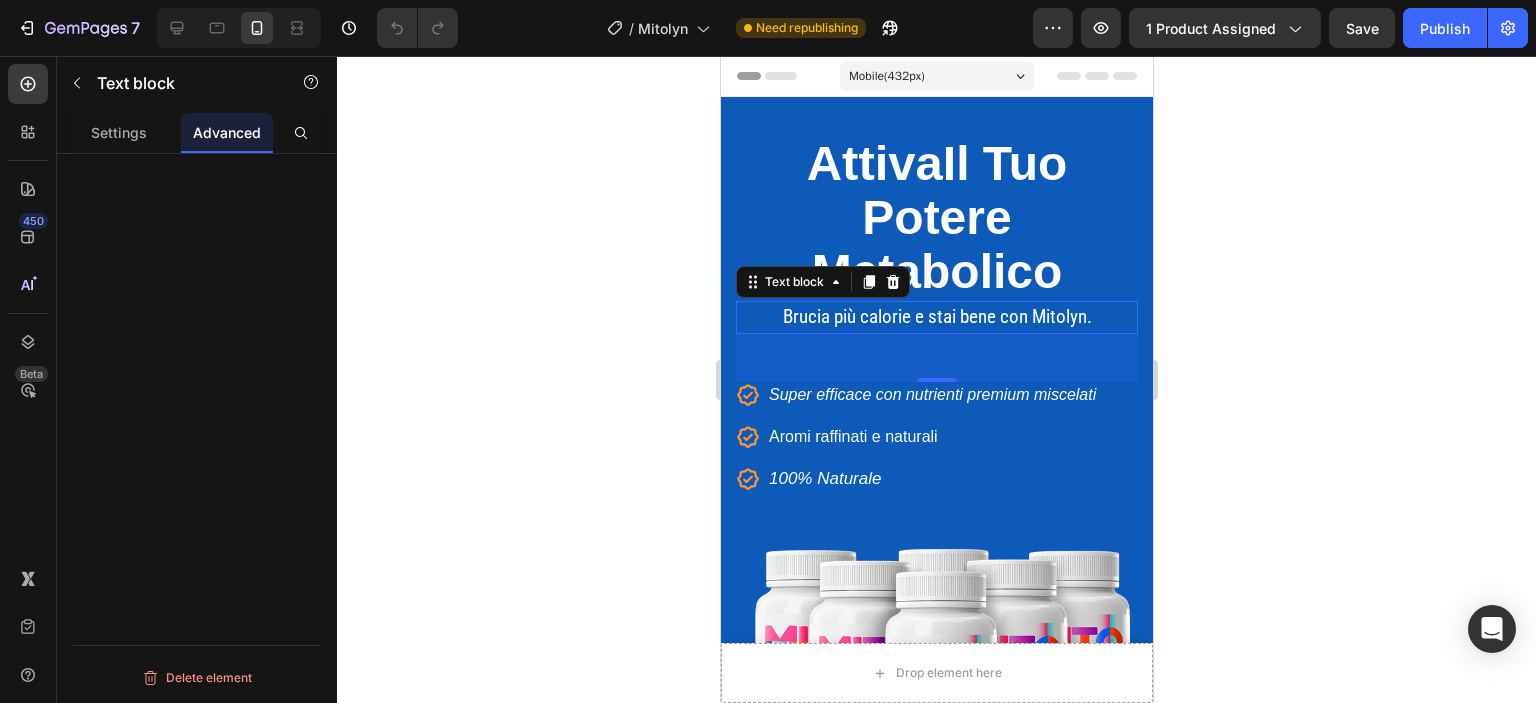 click 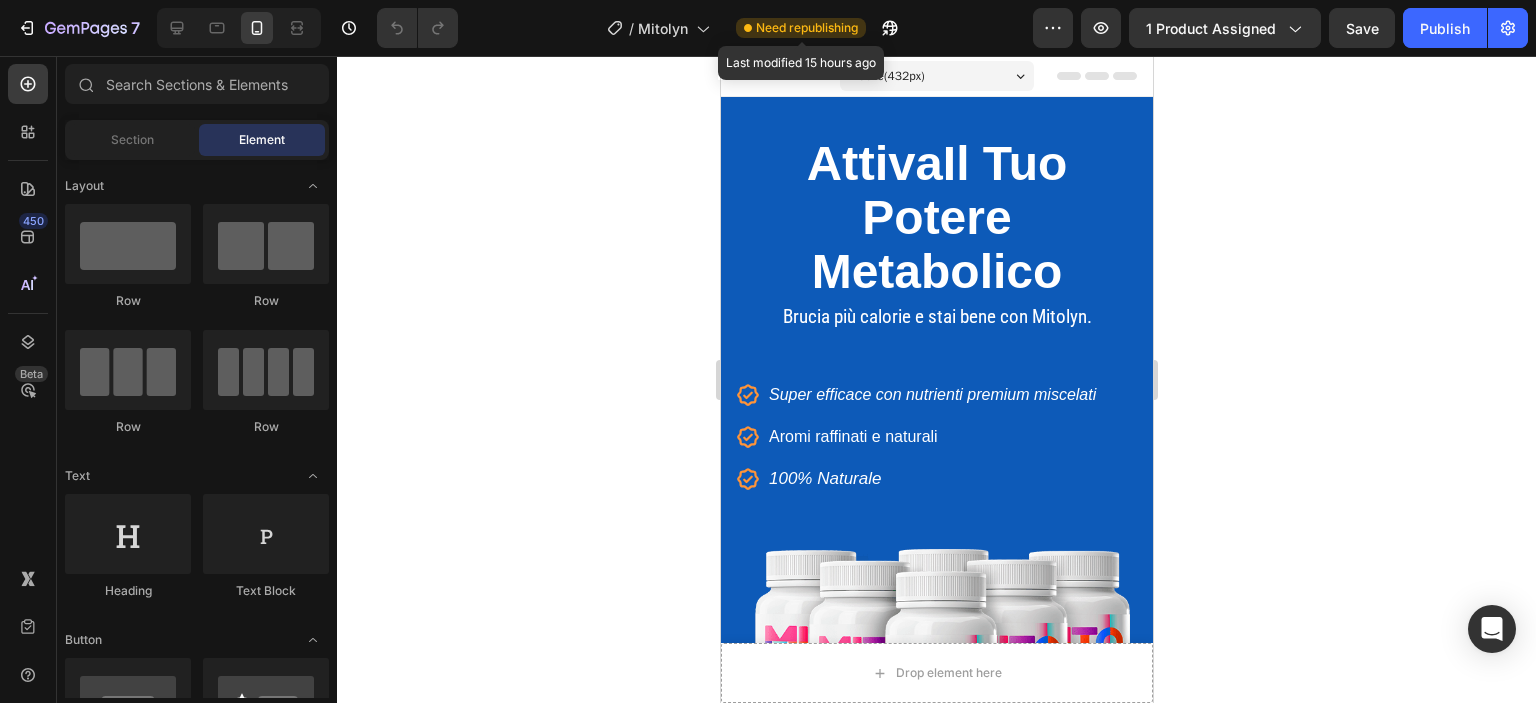 click on "Need republishing" at bounding box center (807, 28) 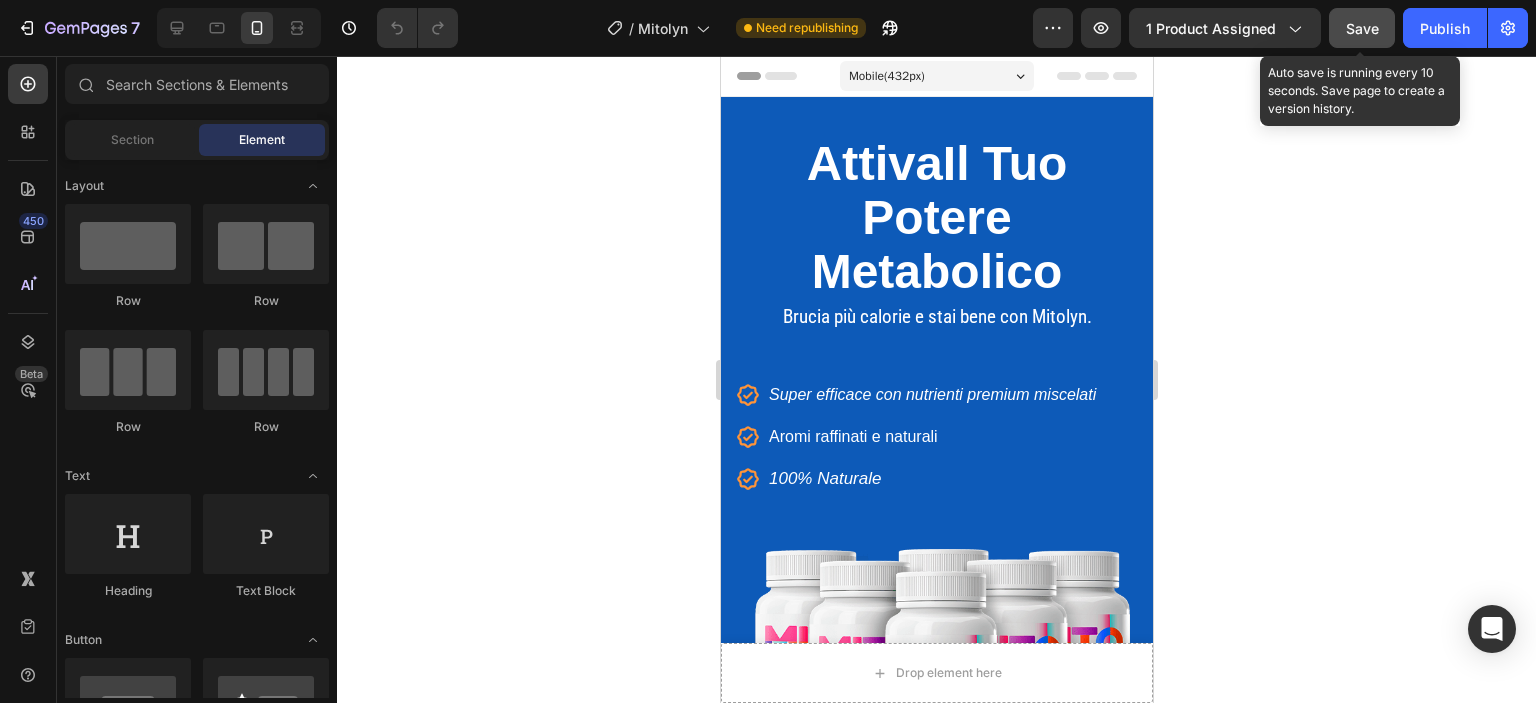 click on "Save" 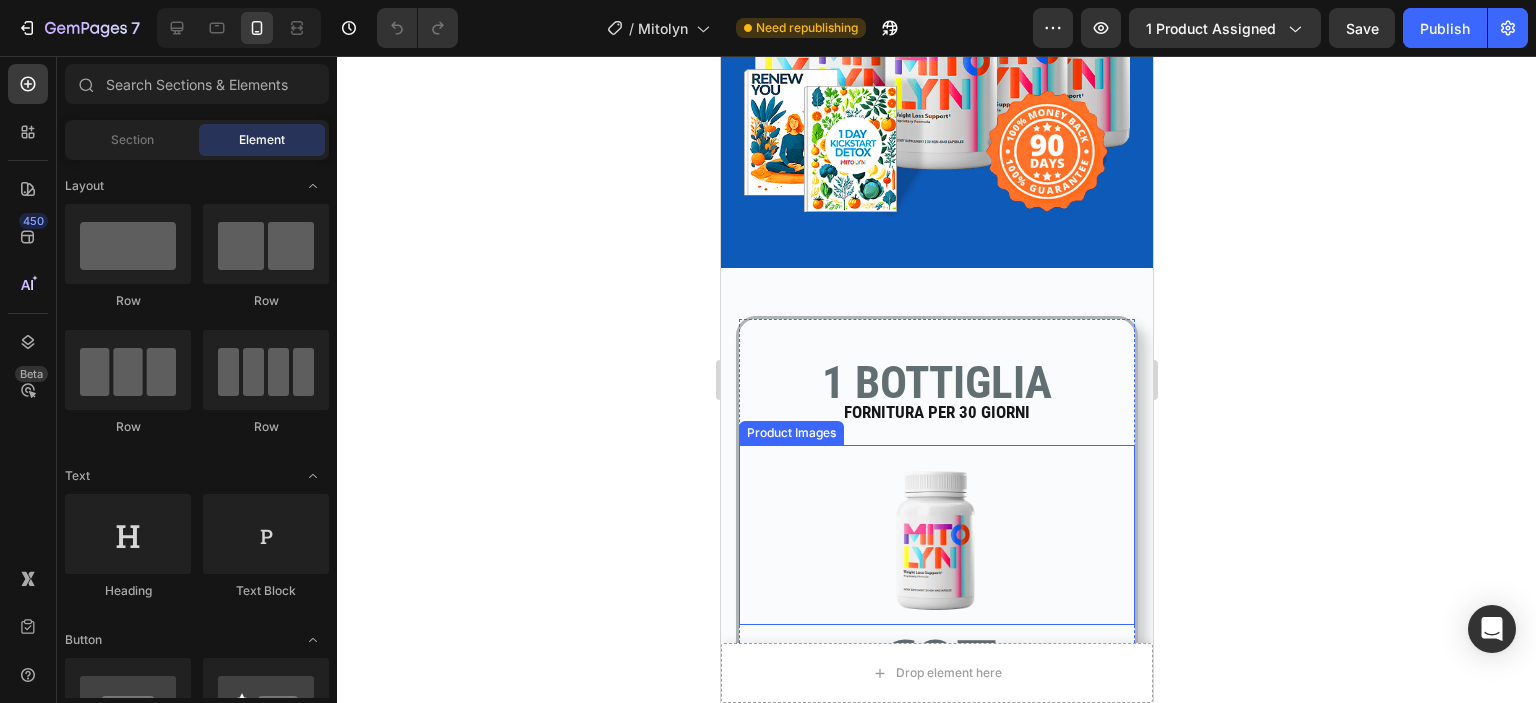 scroll, scrollTop: 600, scrollLeft: 0, axis: vertical 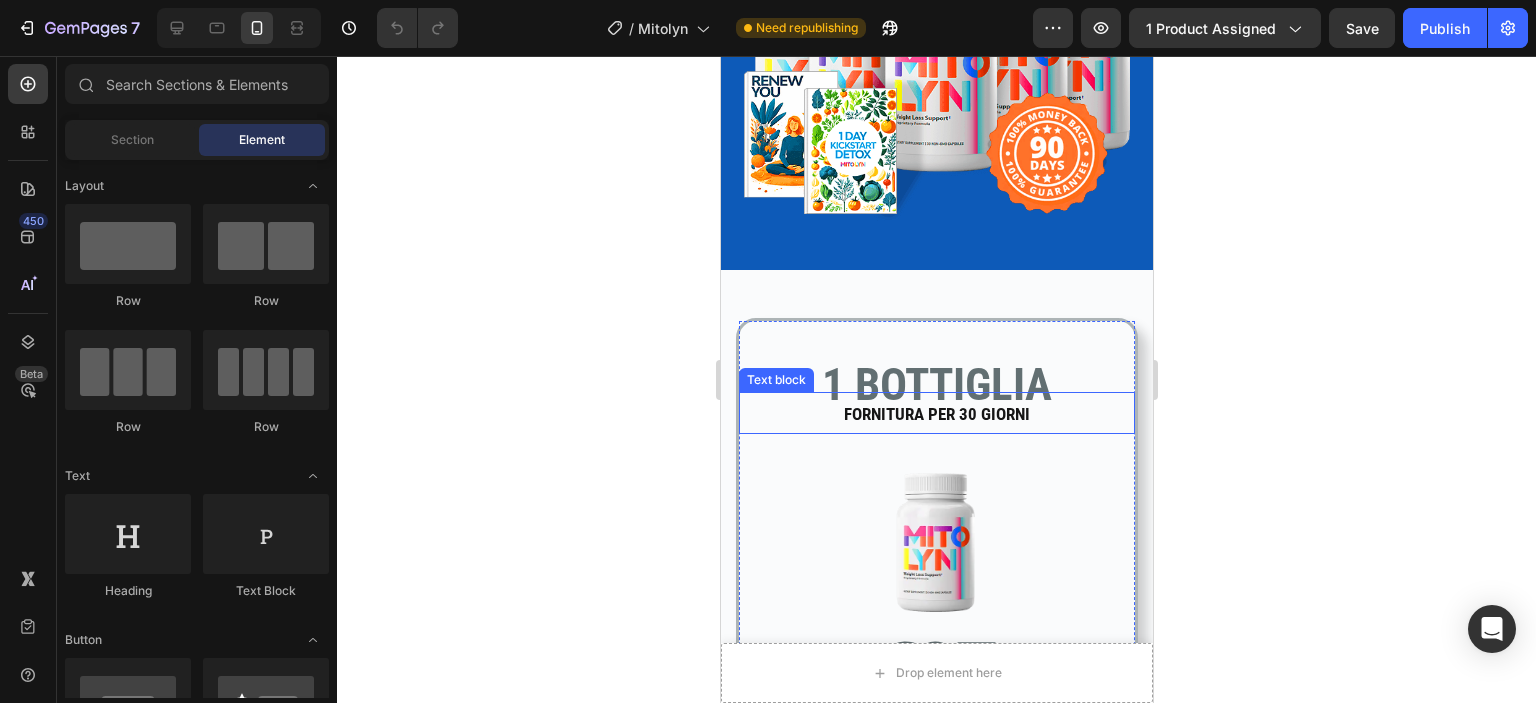 click on "FORNITURA PER 30 GIORNI" at bounding box center [936, 414] 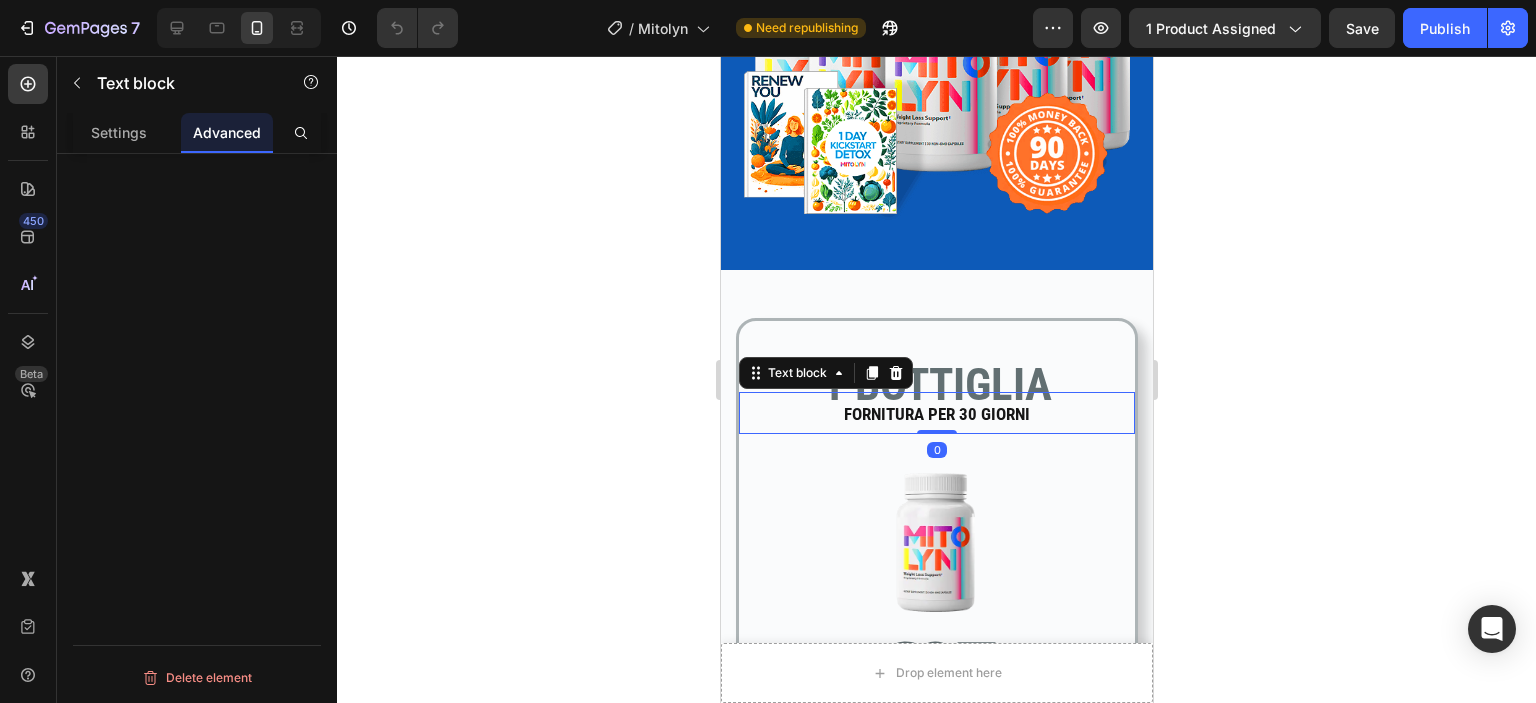click on "FORNITURA PER 30 GIORNI" at bounding box center (936, 414) 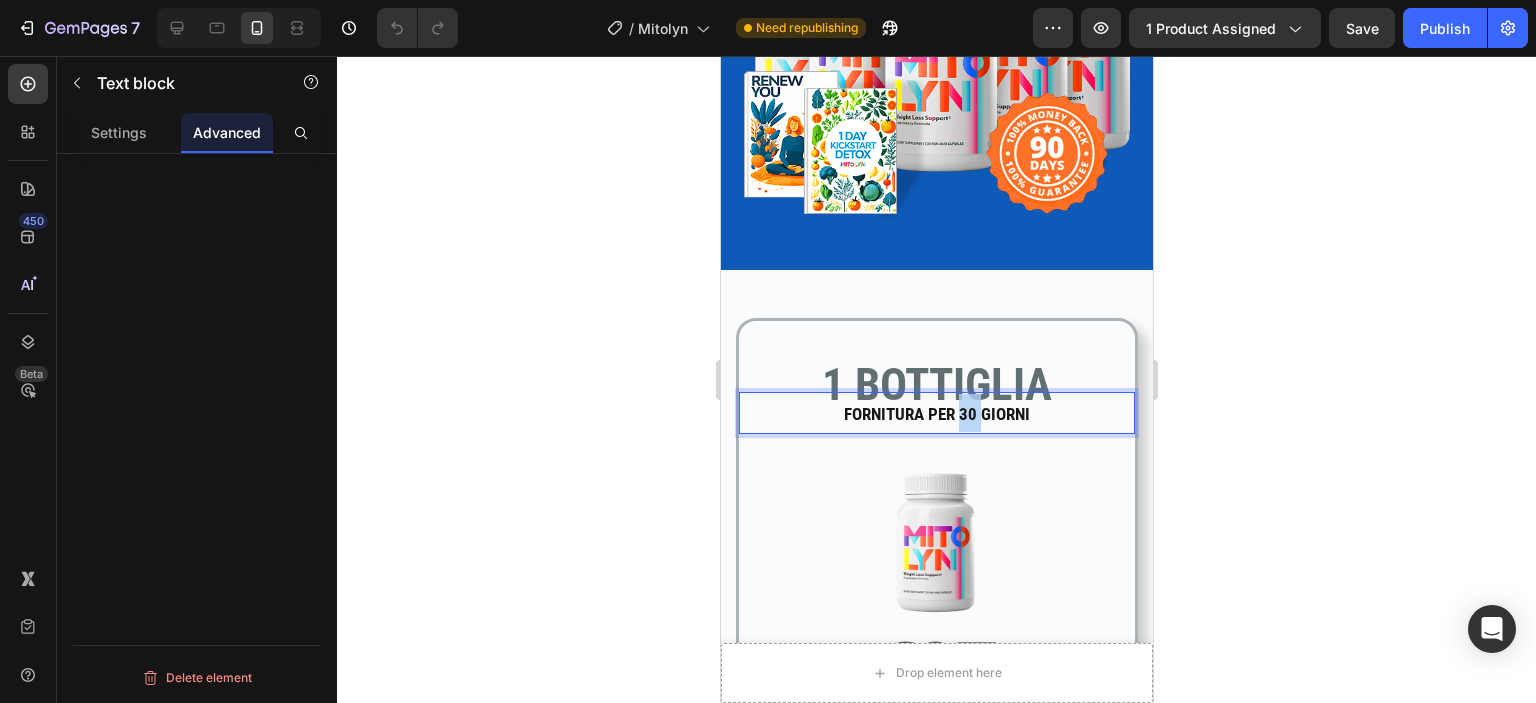 click on "FORNITURA PER 30 GIORNI" at bounding box center (936, 414) 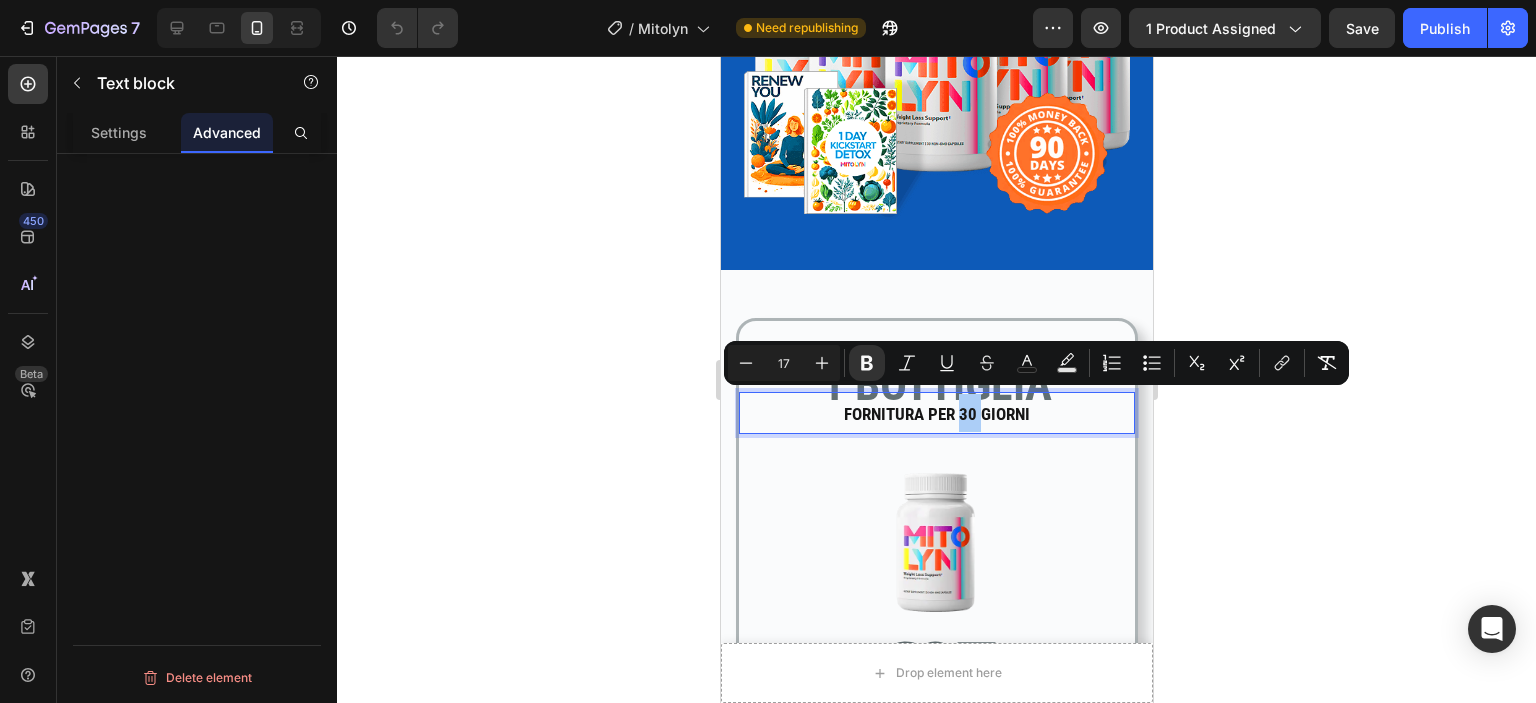 click 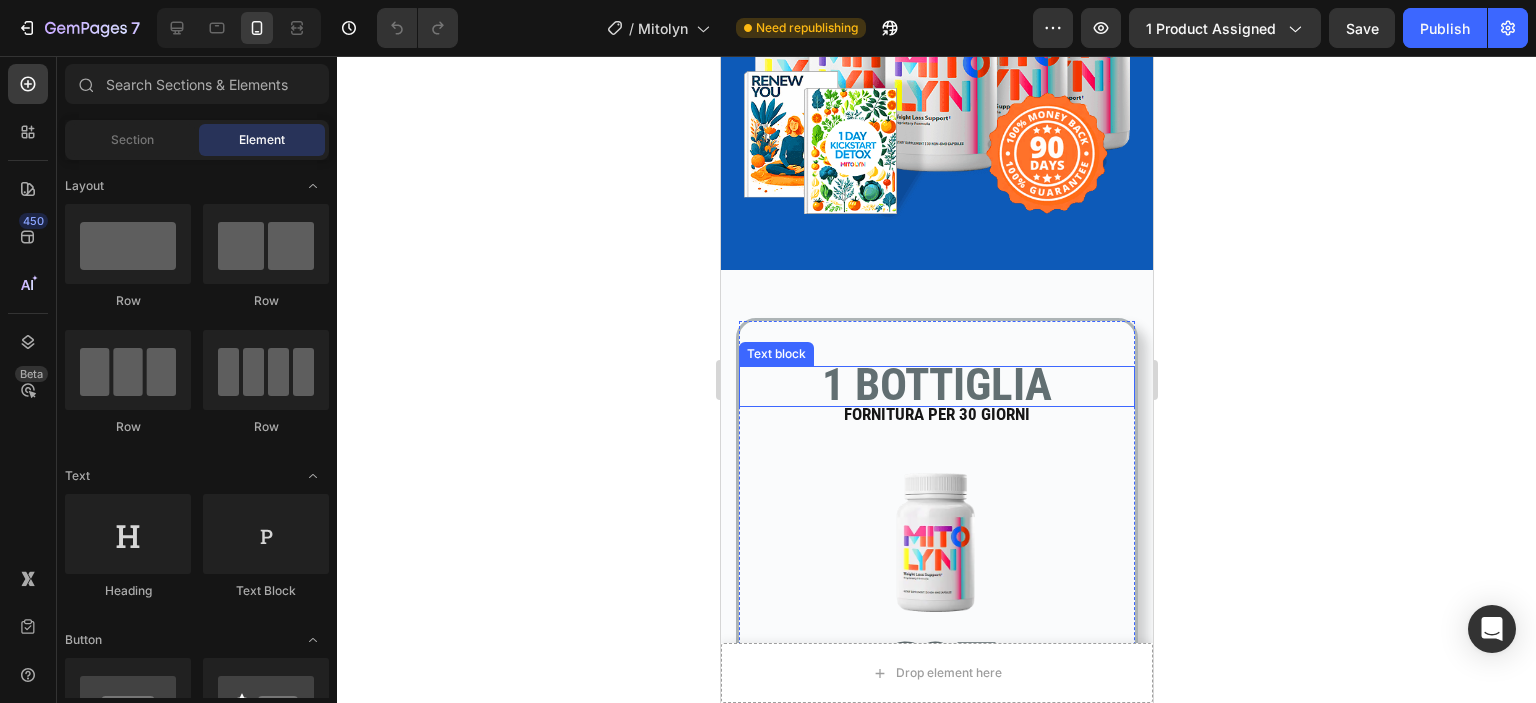 click on "1 BOTTIGLIA" at bounding box center [936, 384] 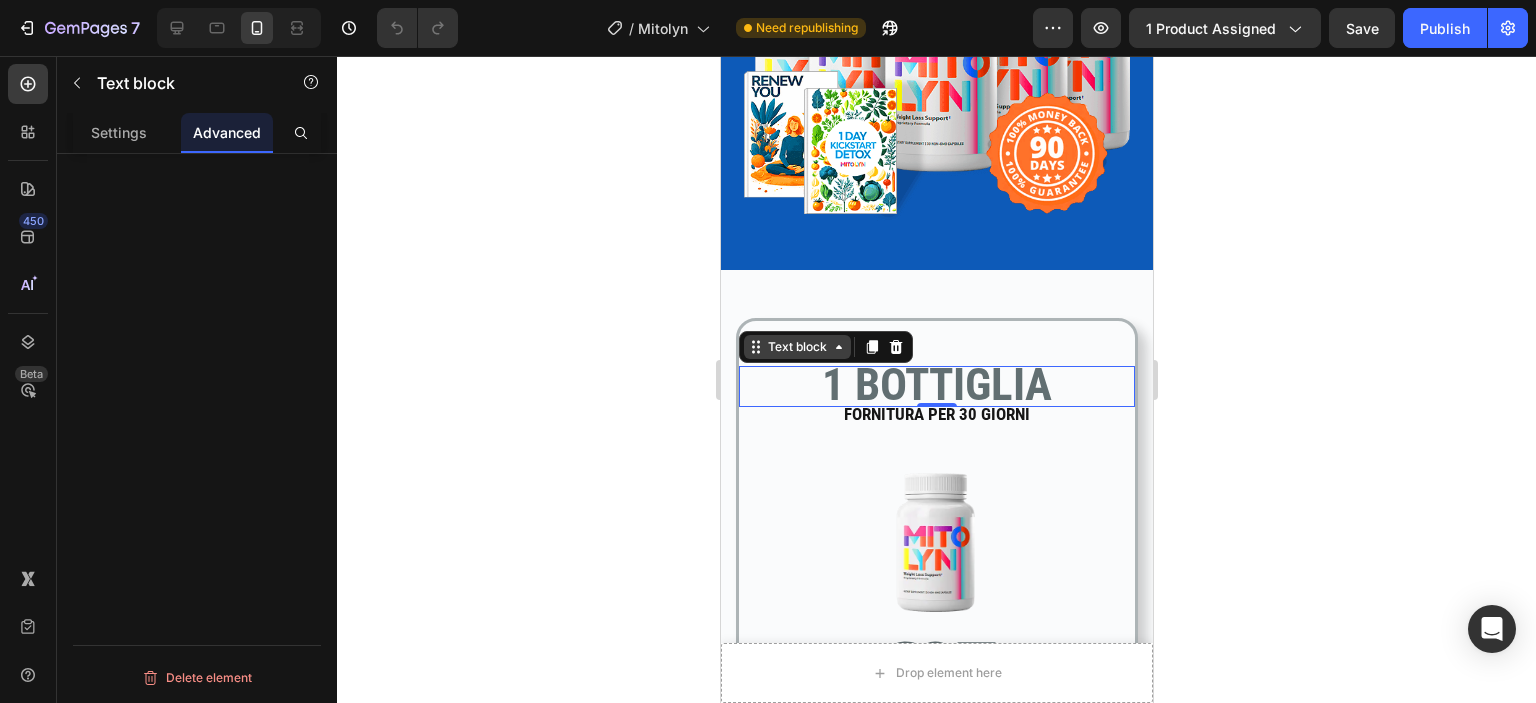 click 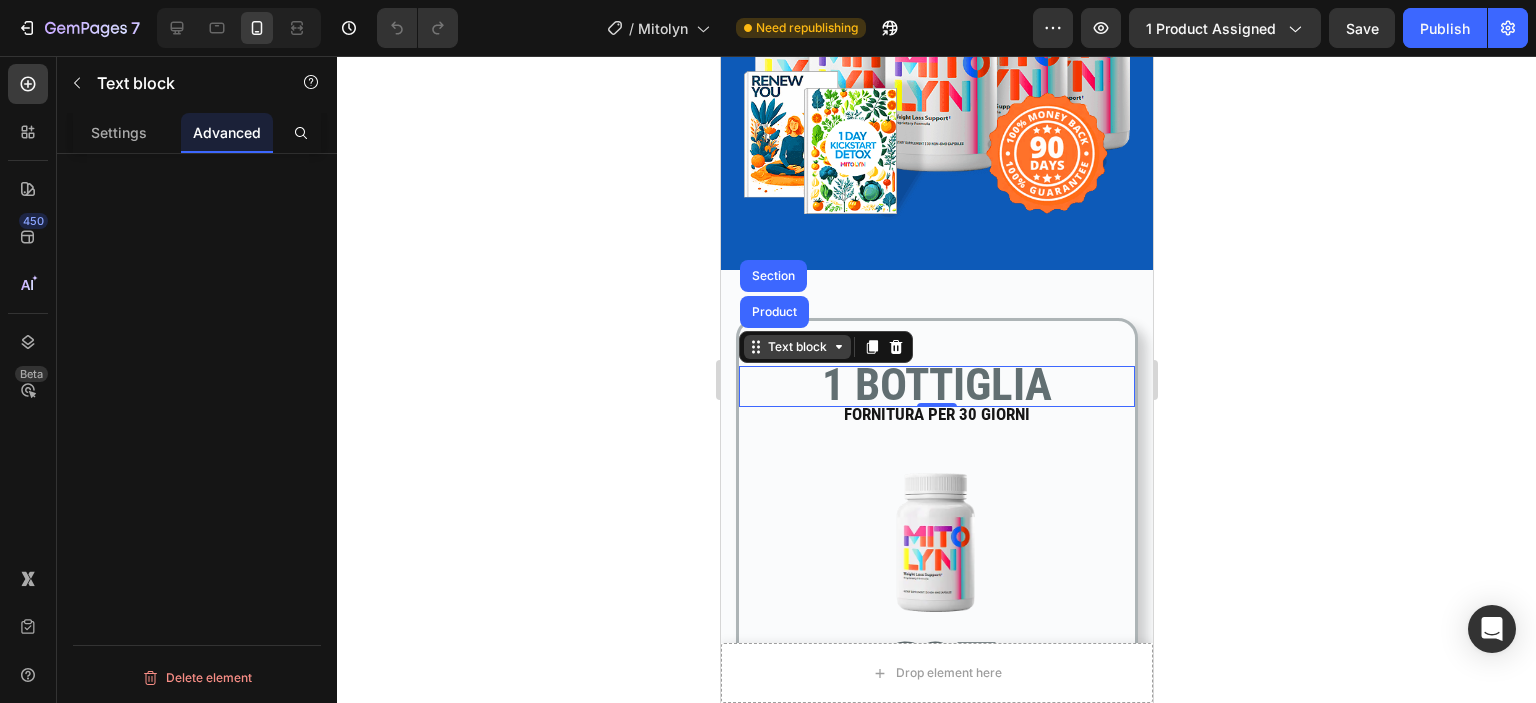 click 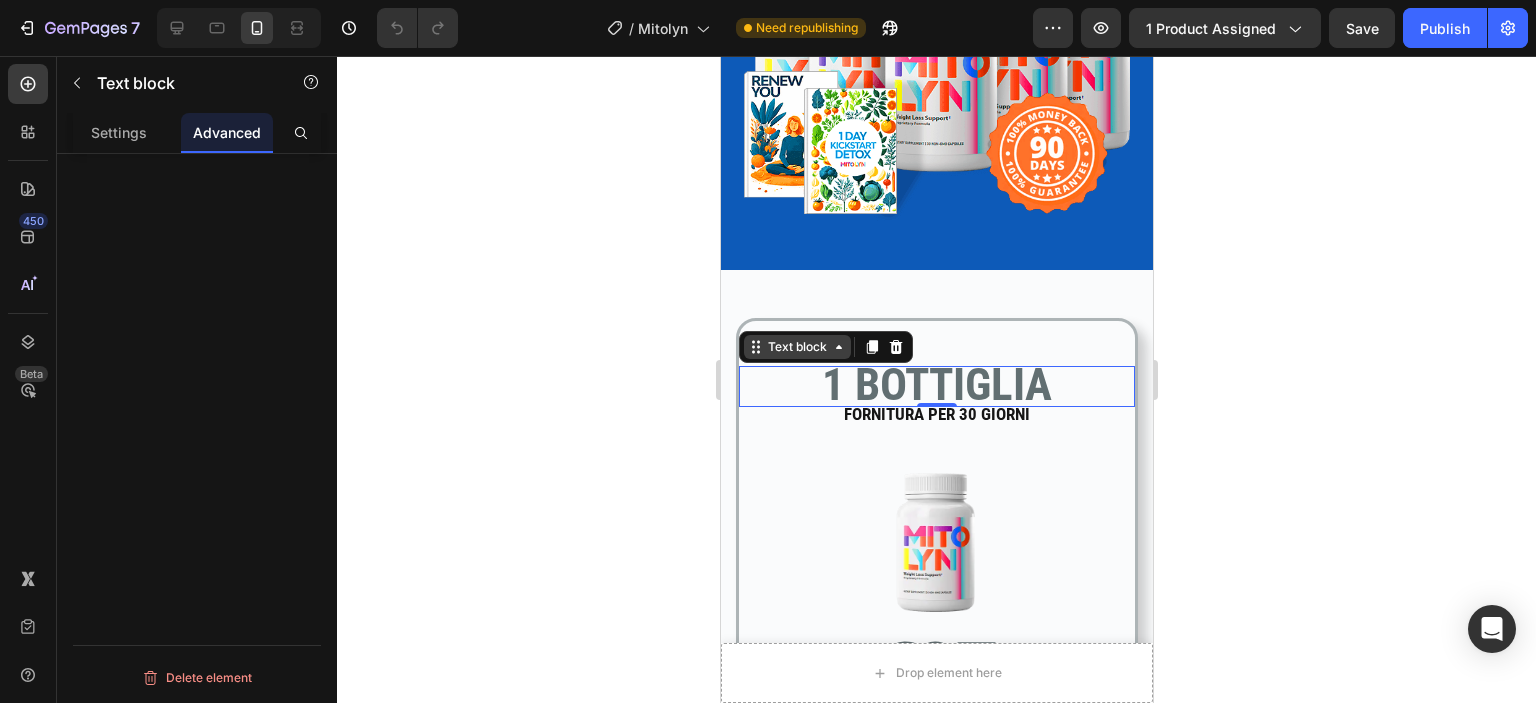 click 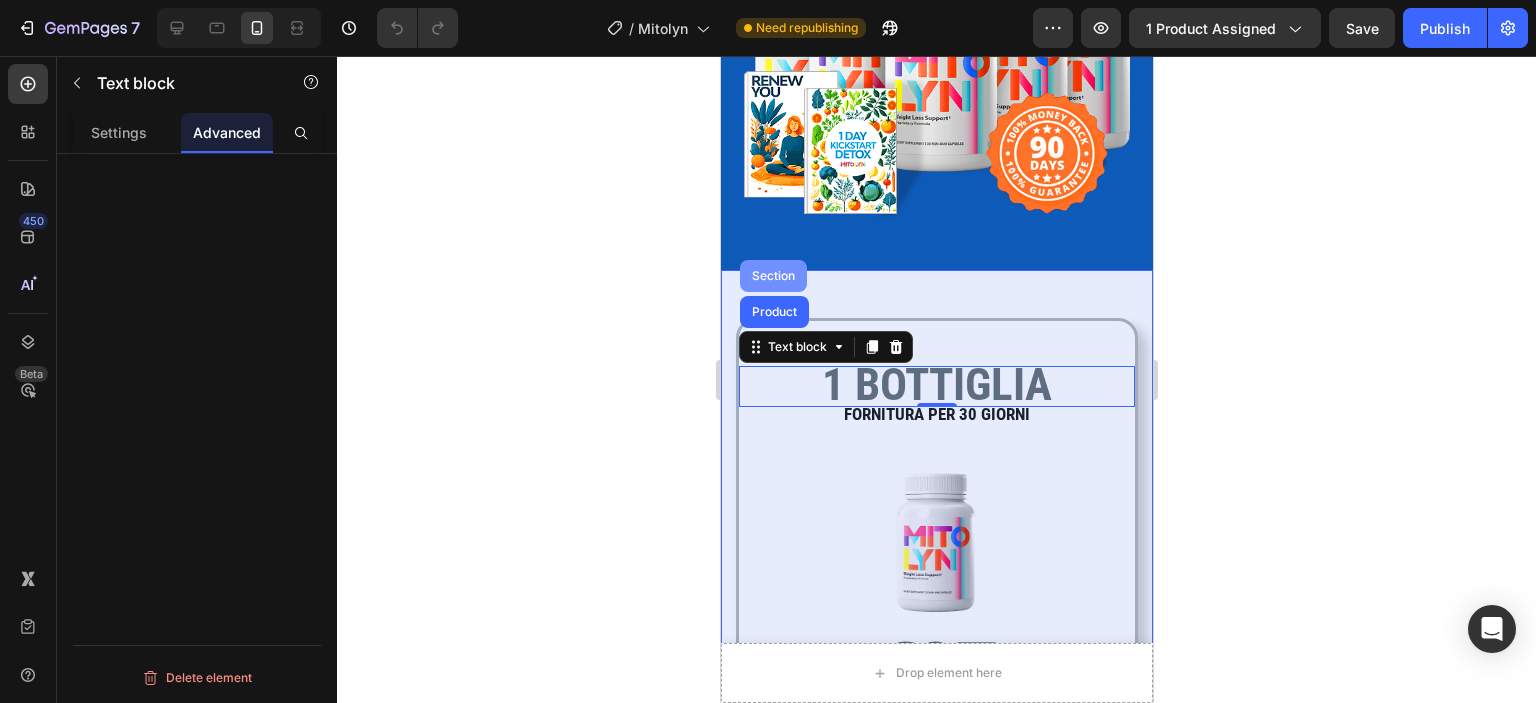 click on "Section" at bounding box center [772, 276] 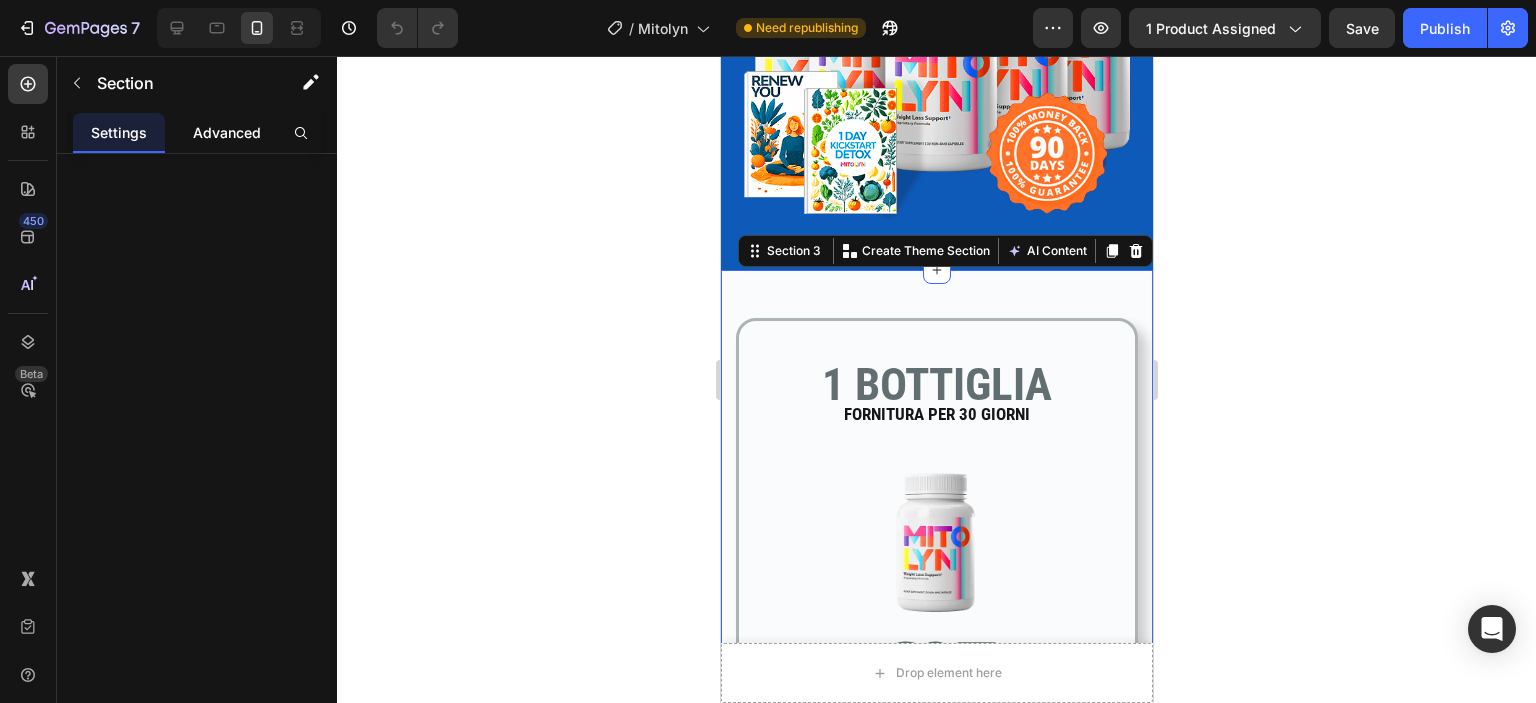 click on "Advanced" at bounding box center [227, 132] 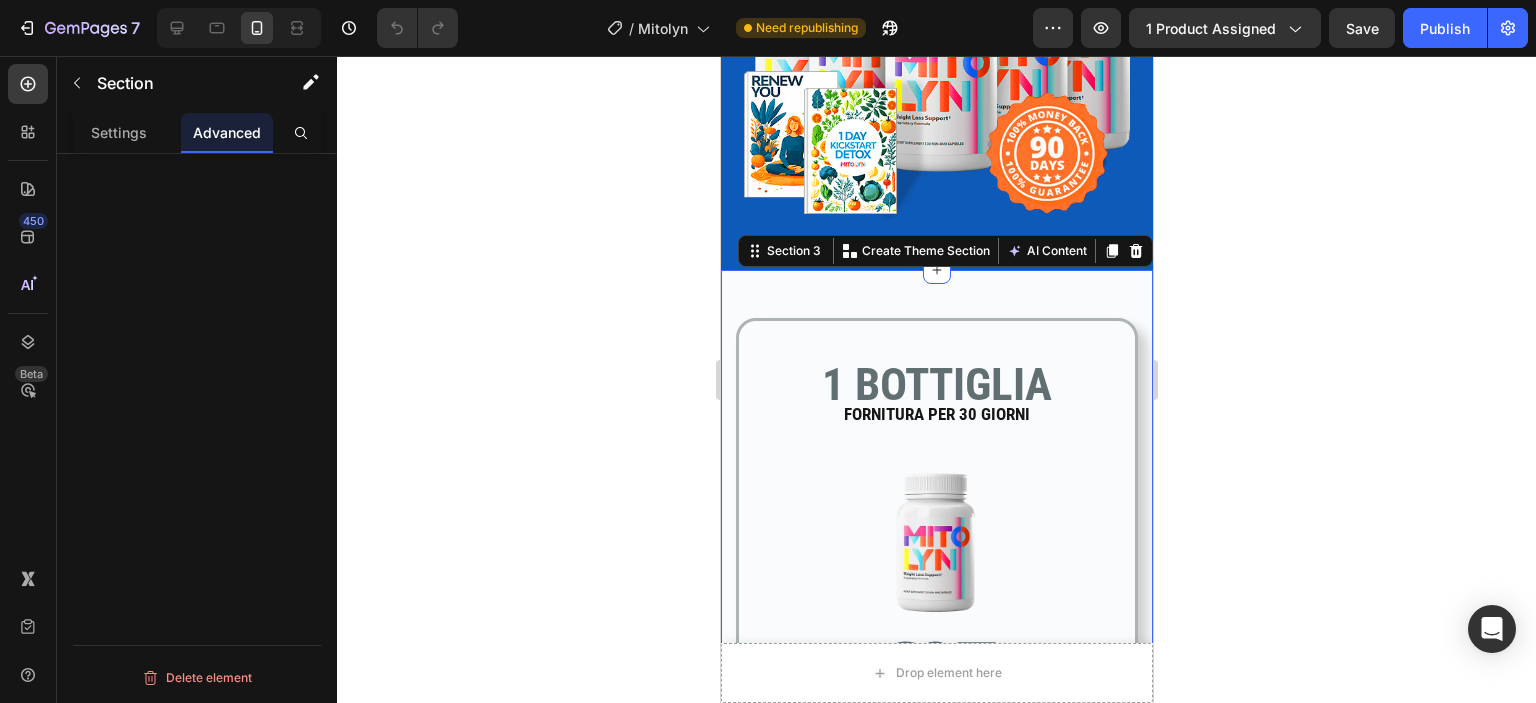 click 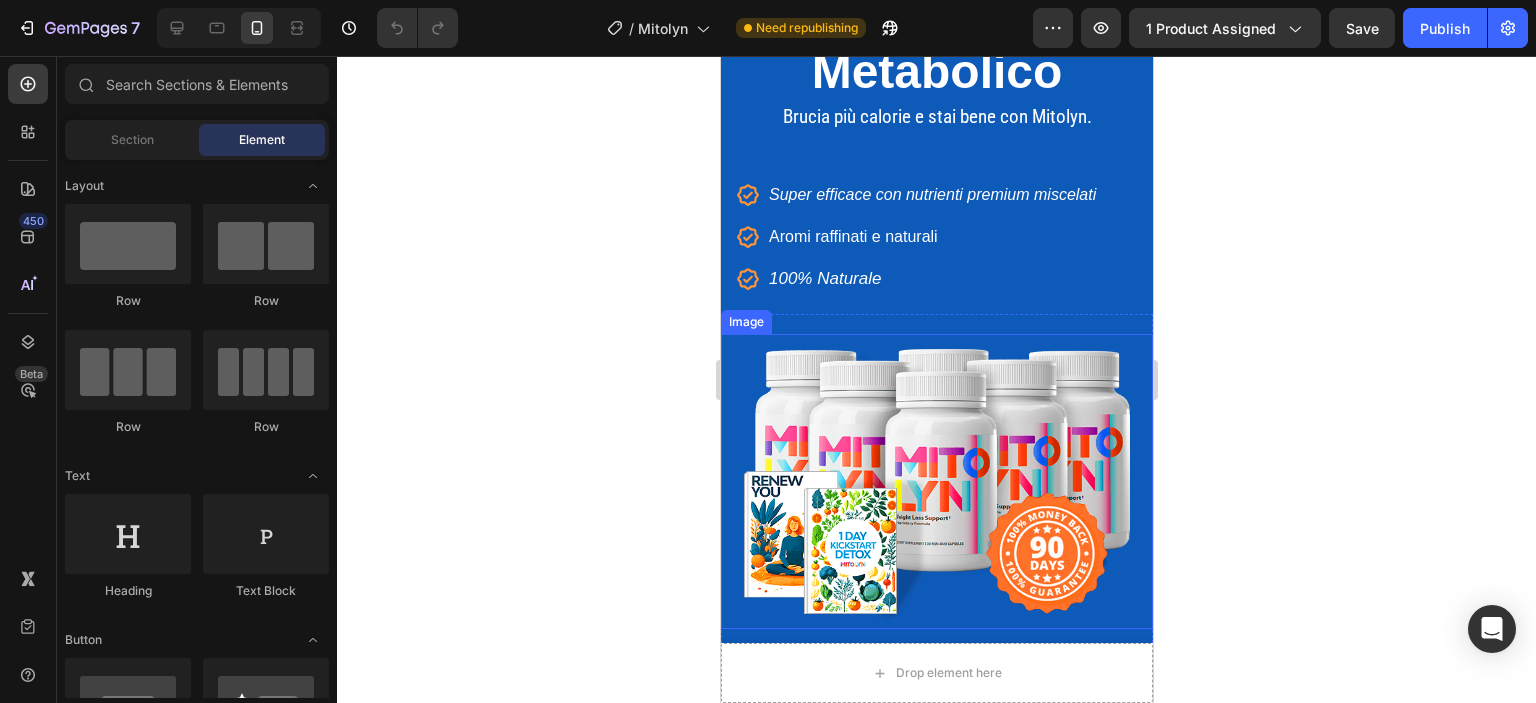 scroll, scrollTop: 300, scrollLeft: 0, axis: vertical 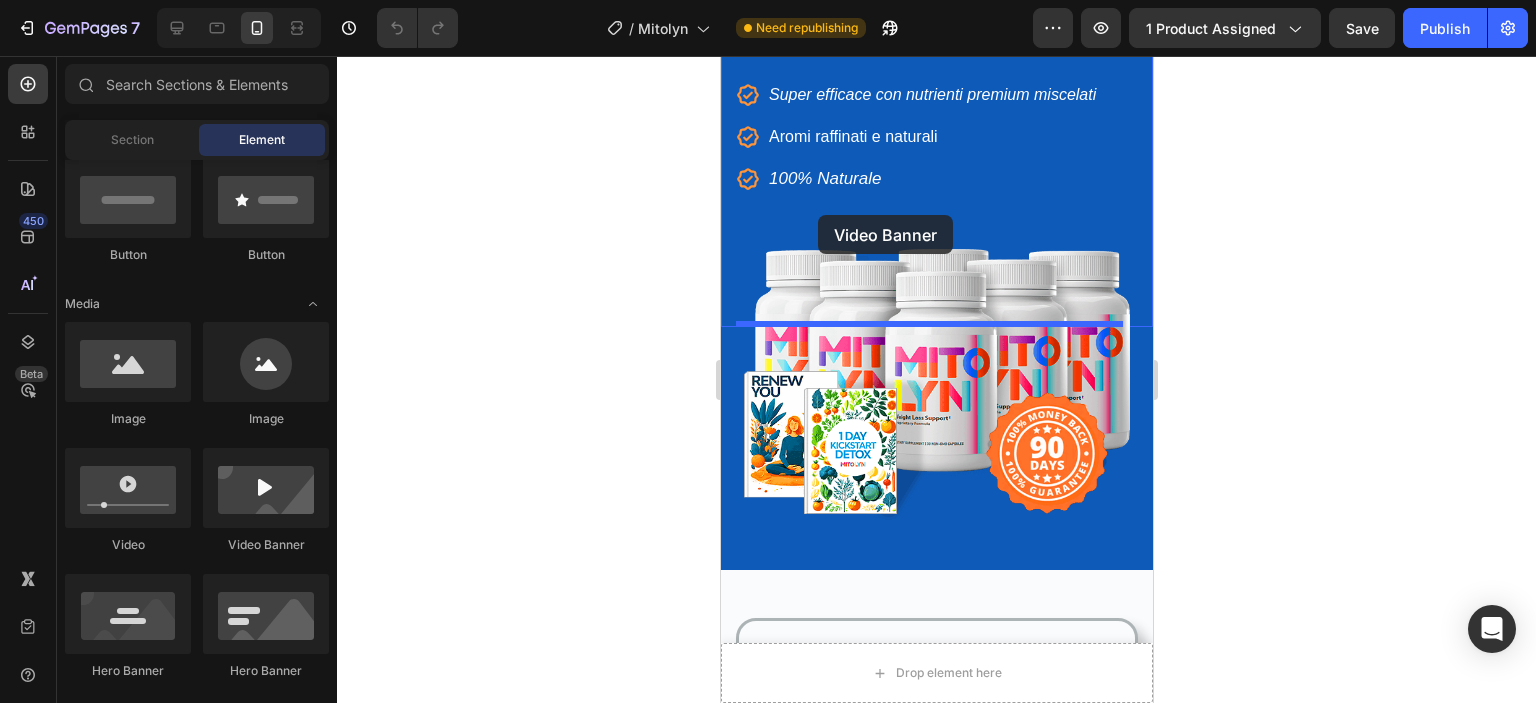drag, startPoint x: 1192, startPoint y: 482, endPoint x: 817, endPoint y: 215, distance: 460.3412 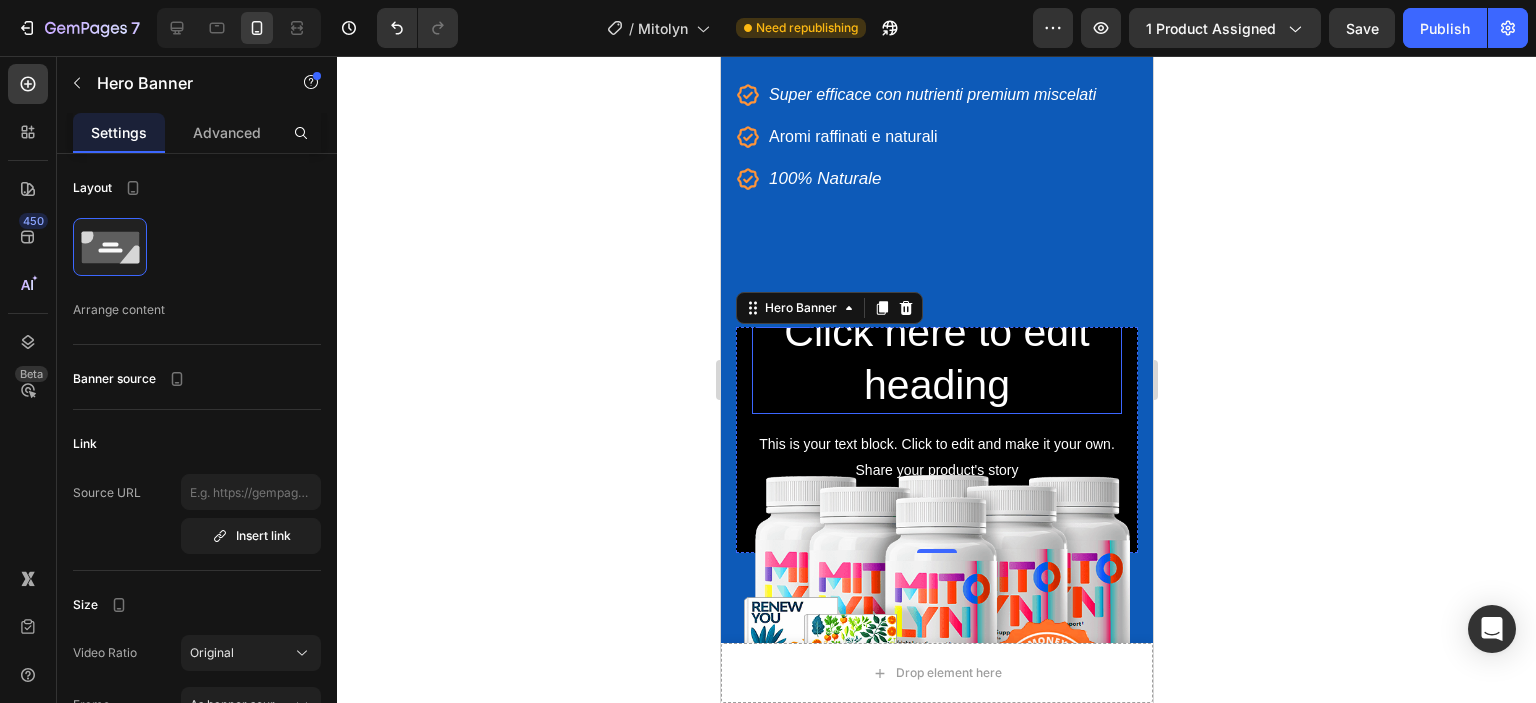 click on "Click here to edit heading" at bounding box center [936, 359] 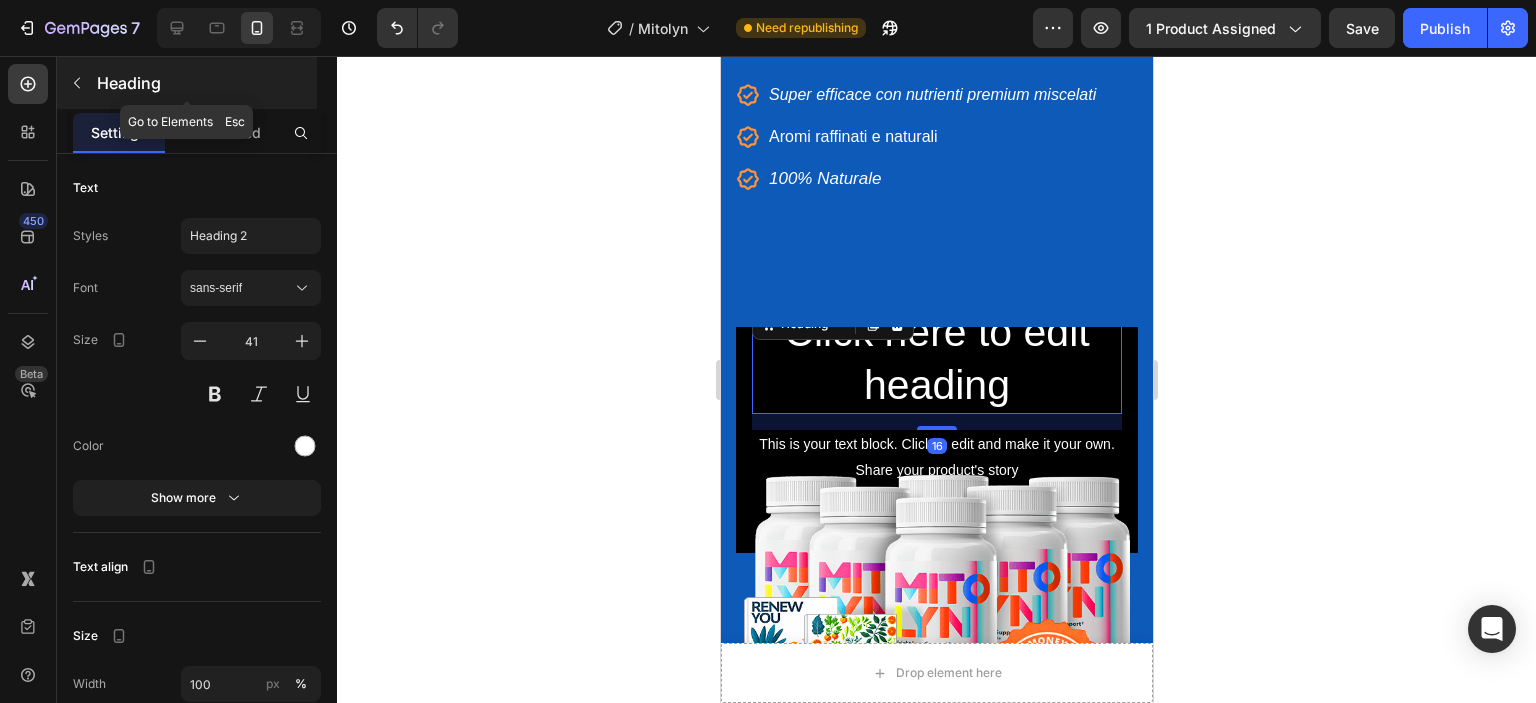 click on "Heading" at bounding box center (187, 83) 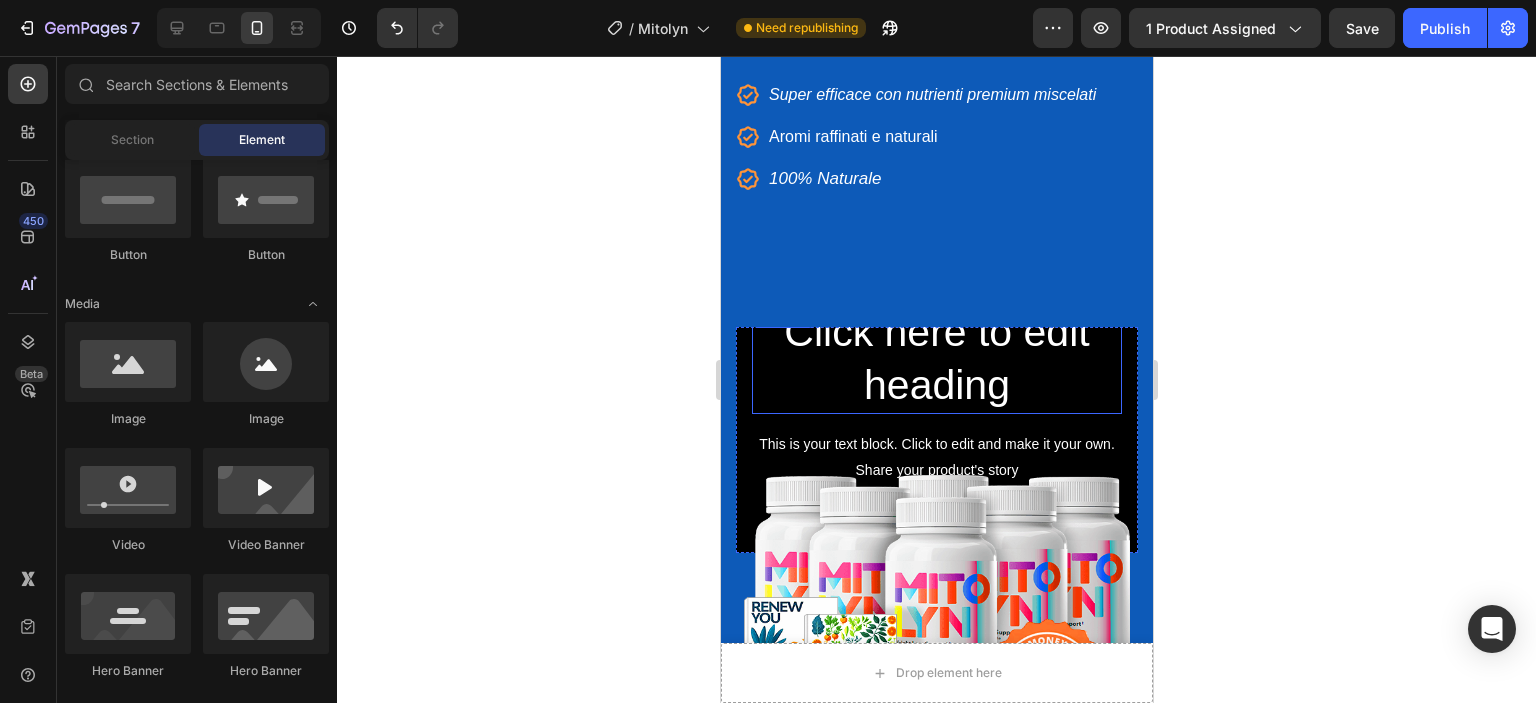 click on "Click here to edit heading" at bounding box center [936, 359] 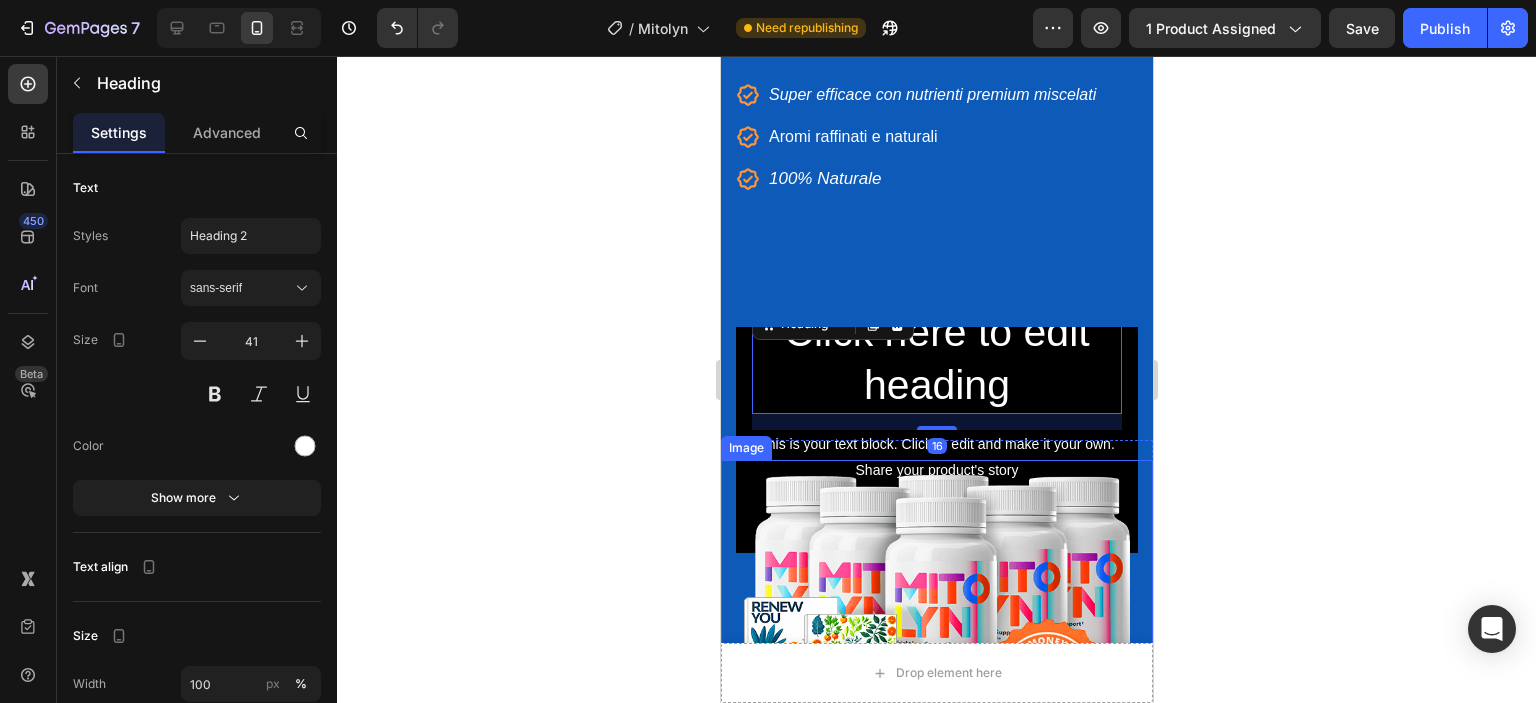 click at bounding box center (936, 607) 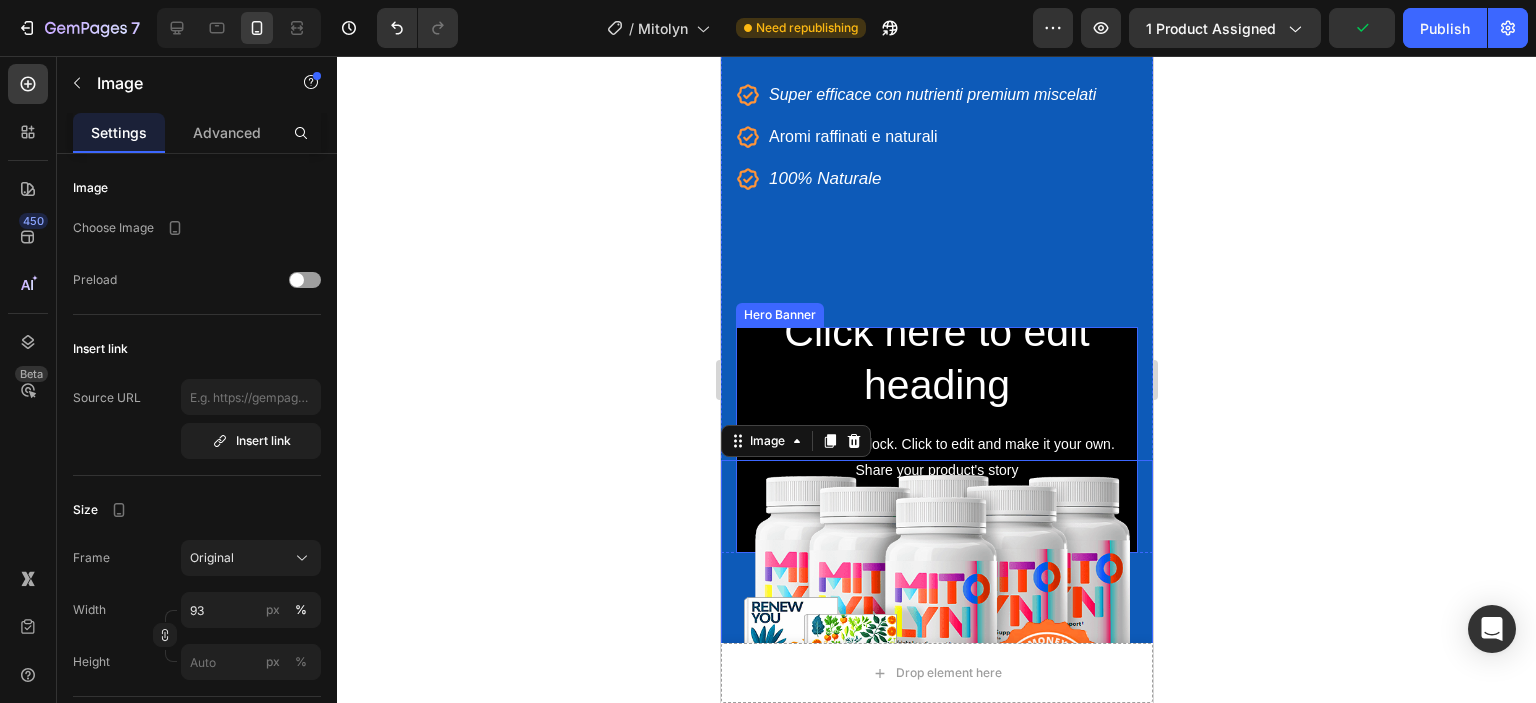 click on "Click here to edit heading Heading This is your text block. Click to edit and make it your own. Share your product's story                   or services offered. Get creative and make it yours! Text Block Get started Button" at bounding box center [936, 439] 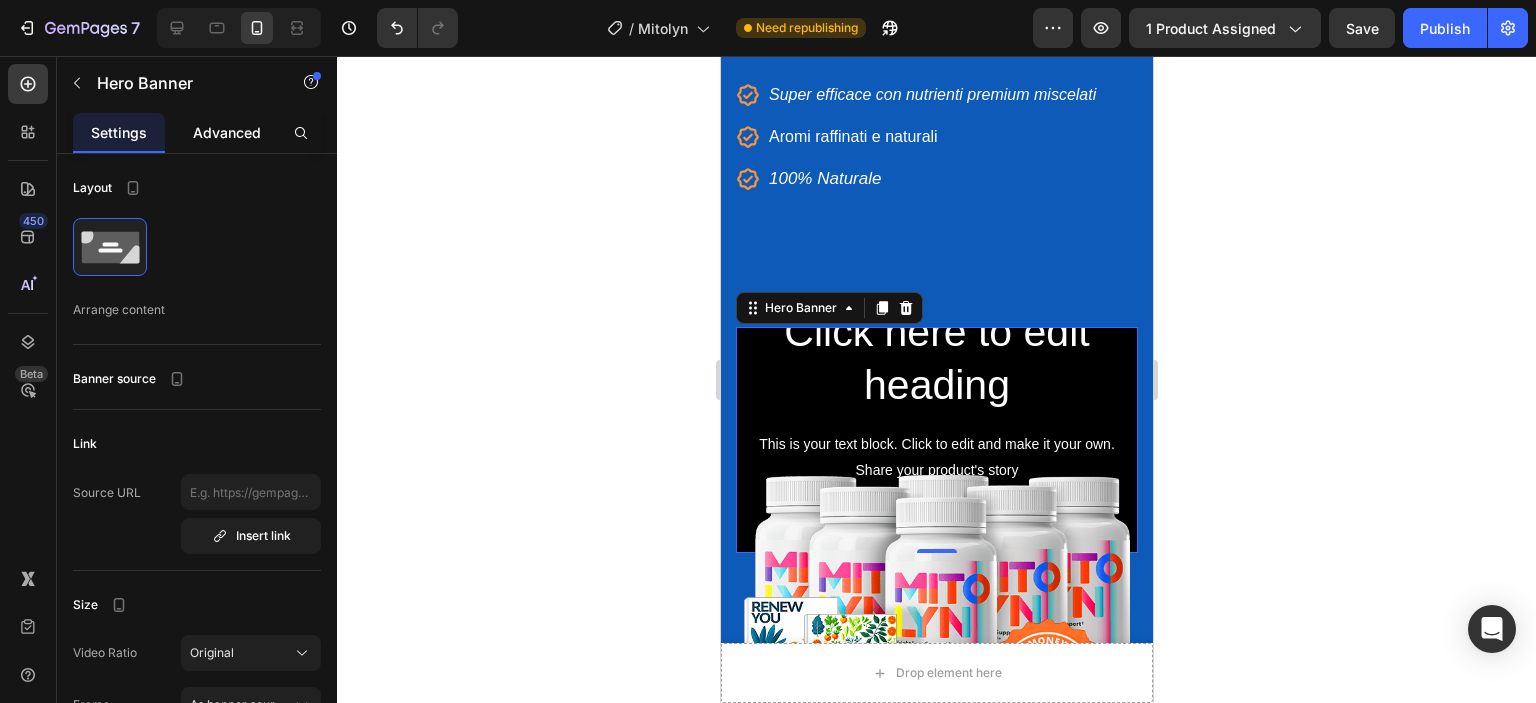 click on "Advanced" 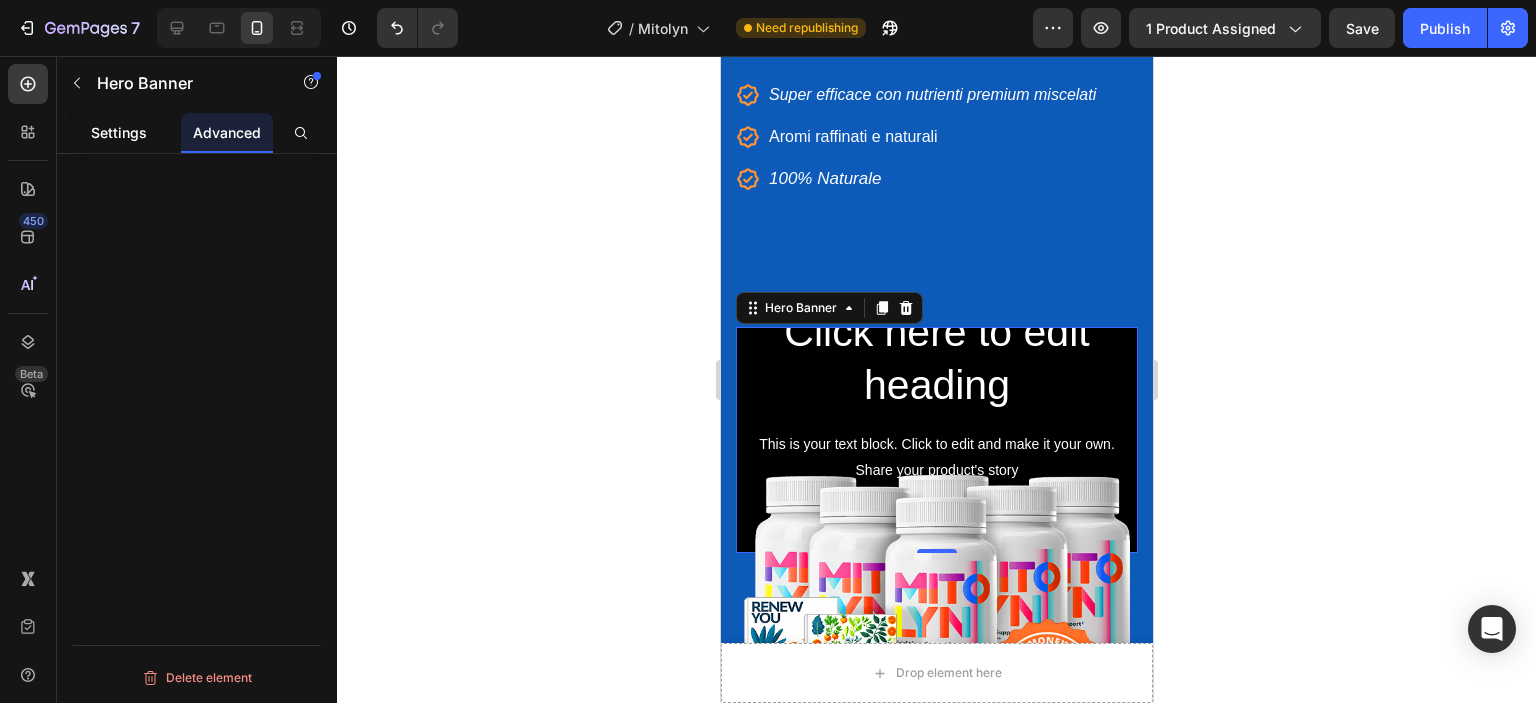 drag, startPoint x: 64, startPoint y: 143, endPoint x: 96, endPoint y: 139, distance: 32.24903 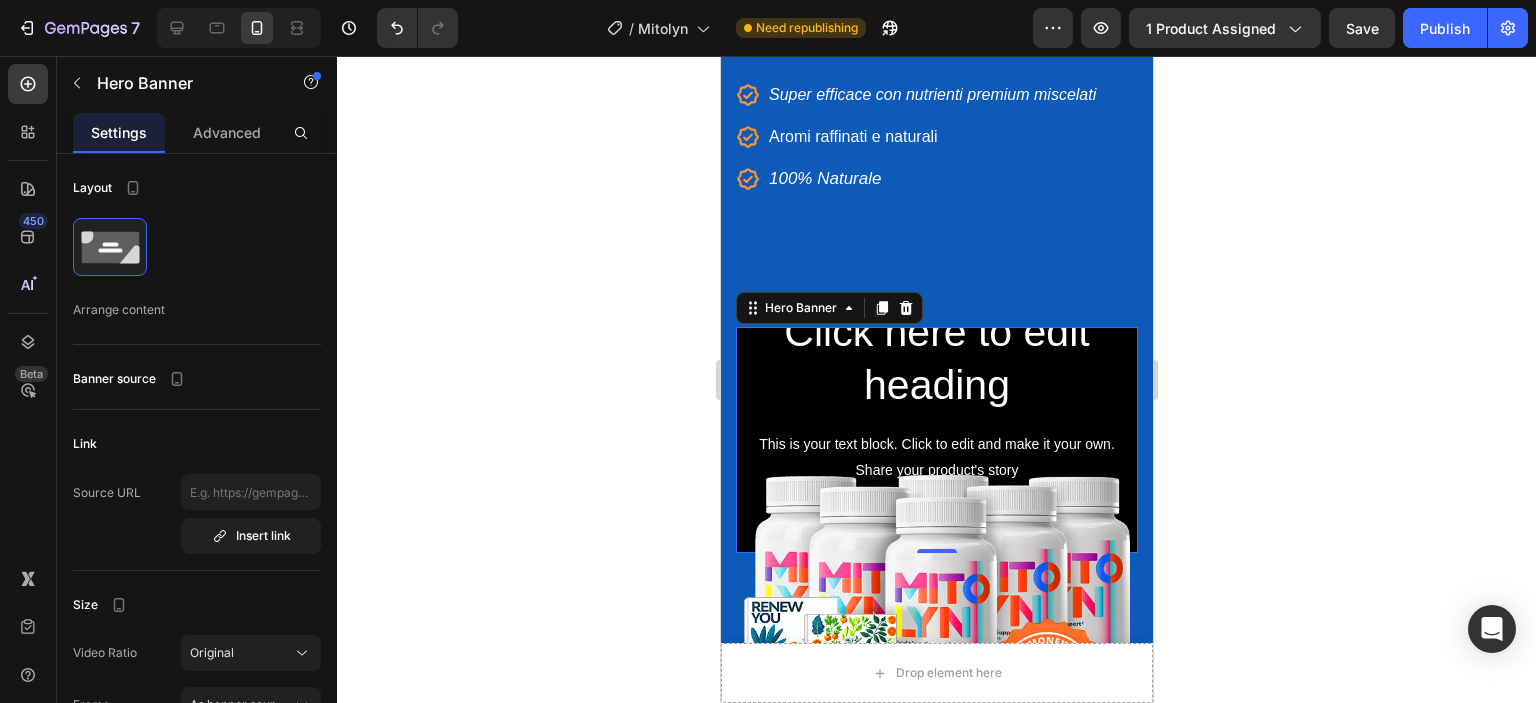 click on "Insert link" at bounding box center (251, 514) 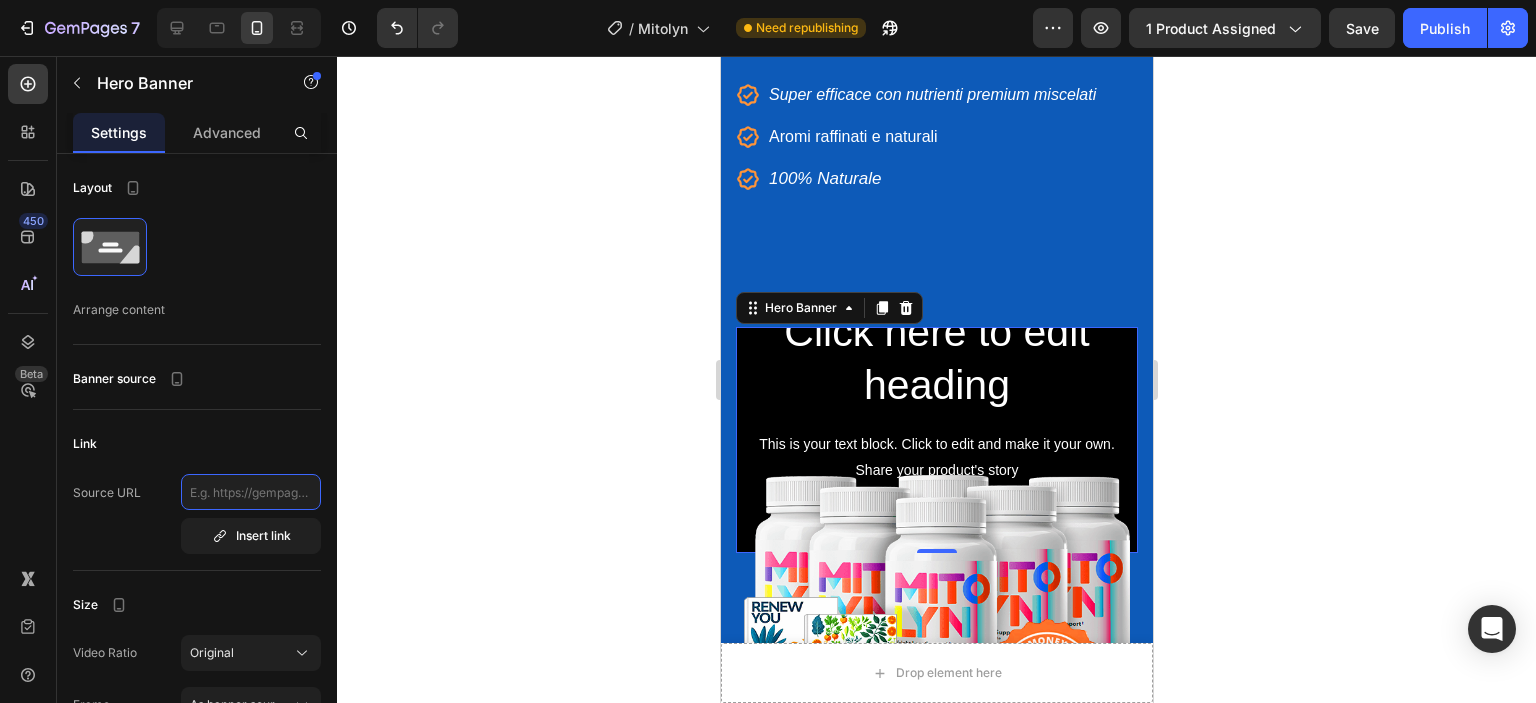click 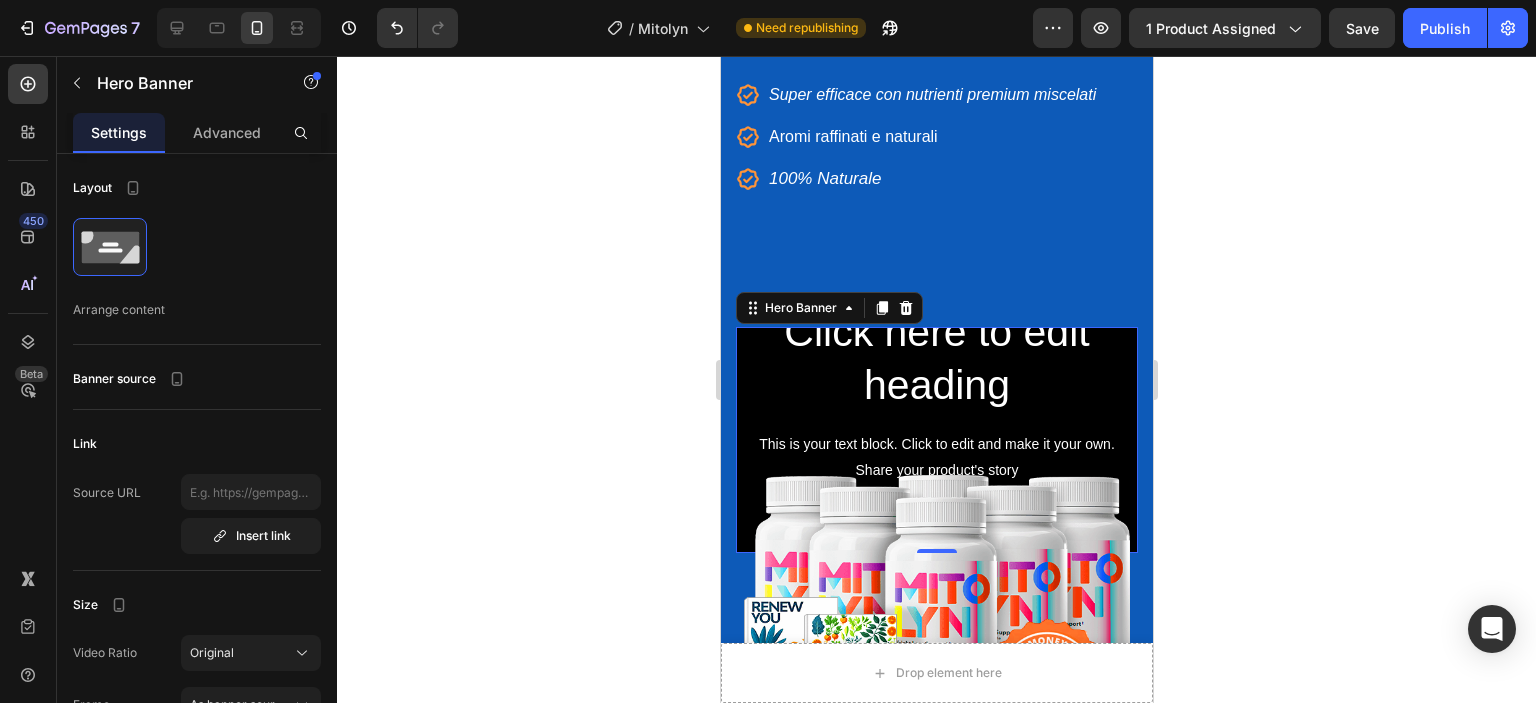 click 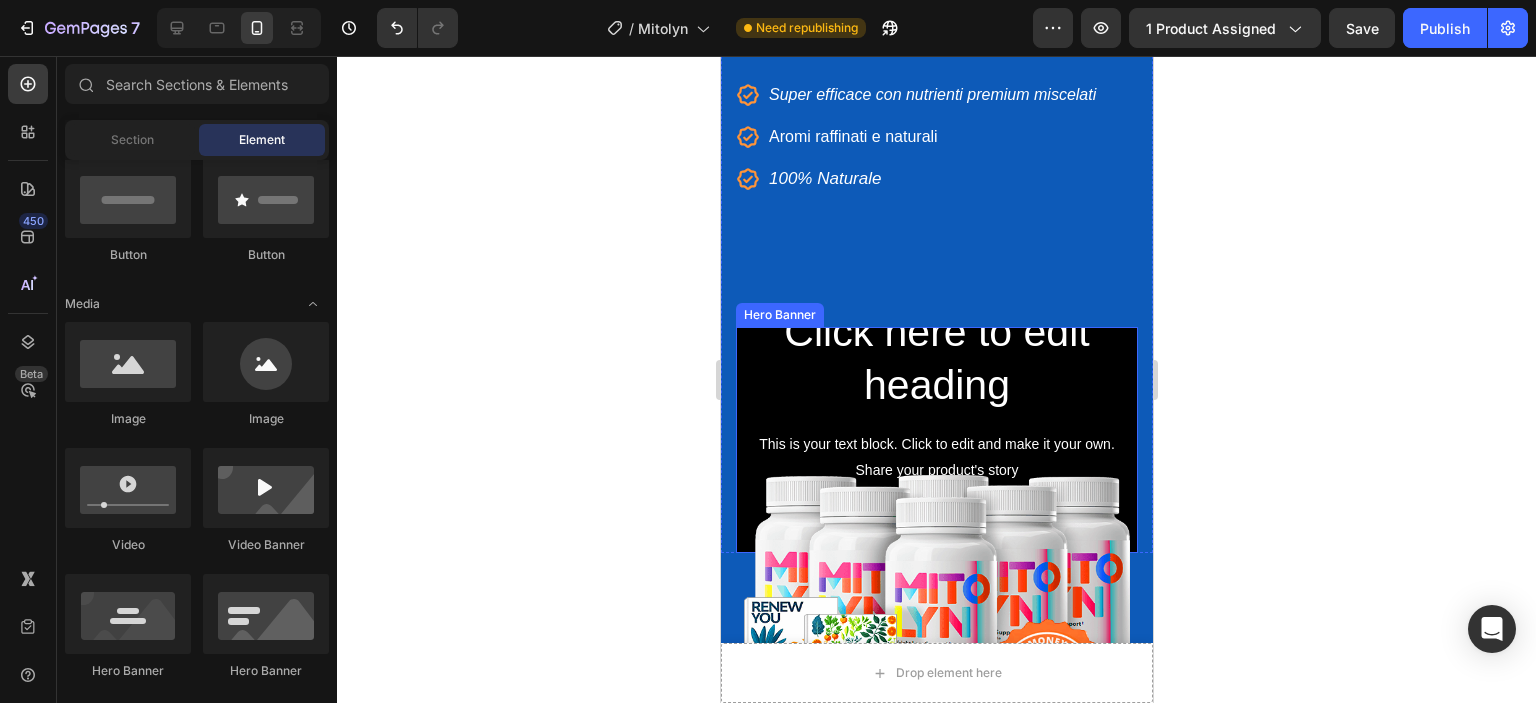 click on "Click here to edit heading Heading This is your text block. Click to edit and make it your own. Share your product's story                   or services offered. Get creative and make it yours! Text Block Get started Button" at bounding box center (936, 439) 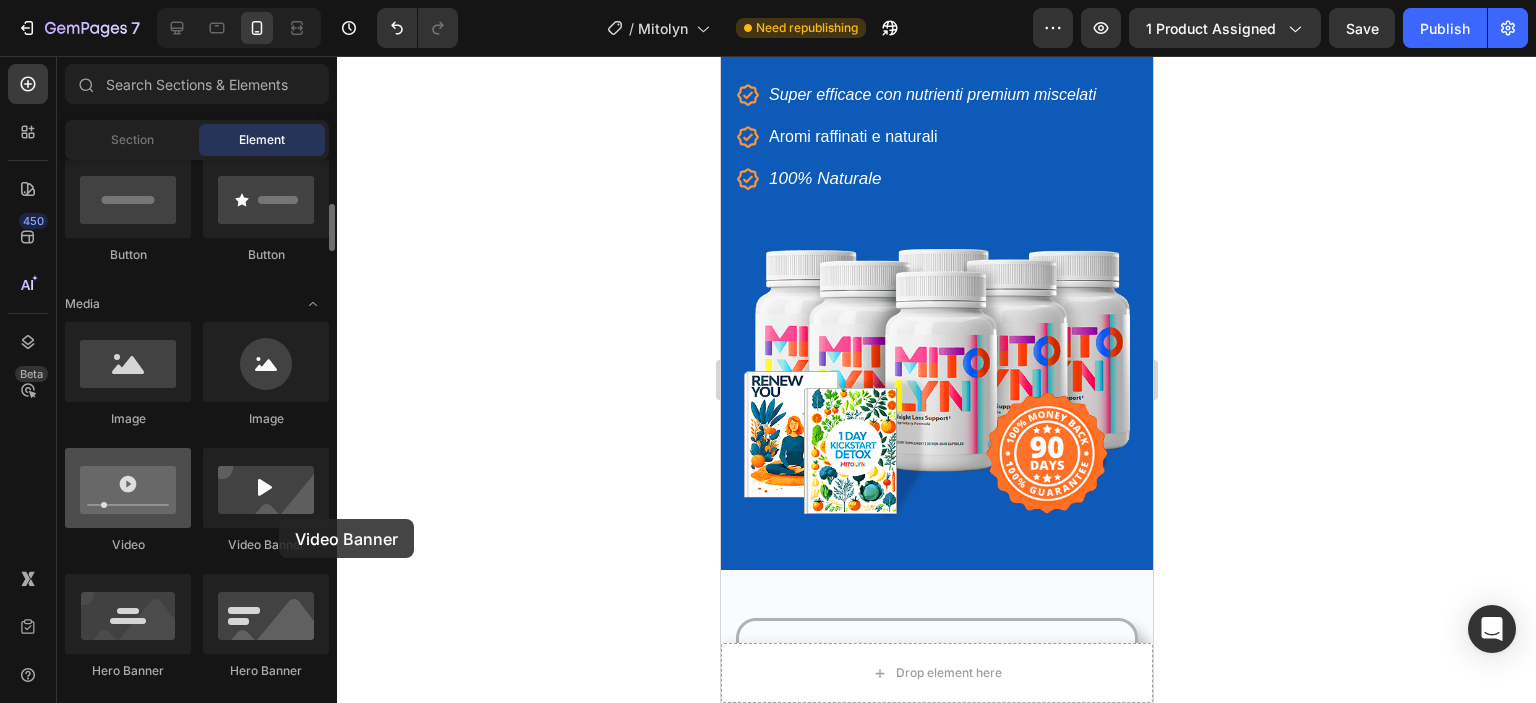drag, startPoint x: 276, startPoint y: 517, endPoint x: 150, endPoint y: 511, distance: 126.14278 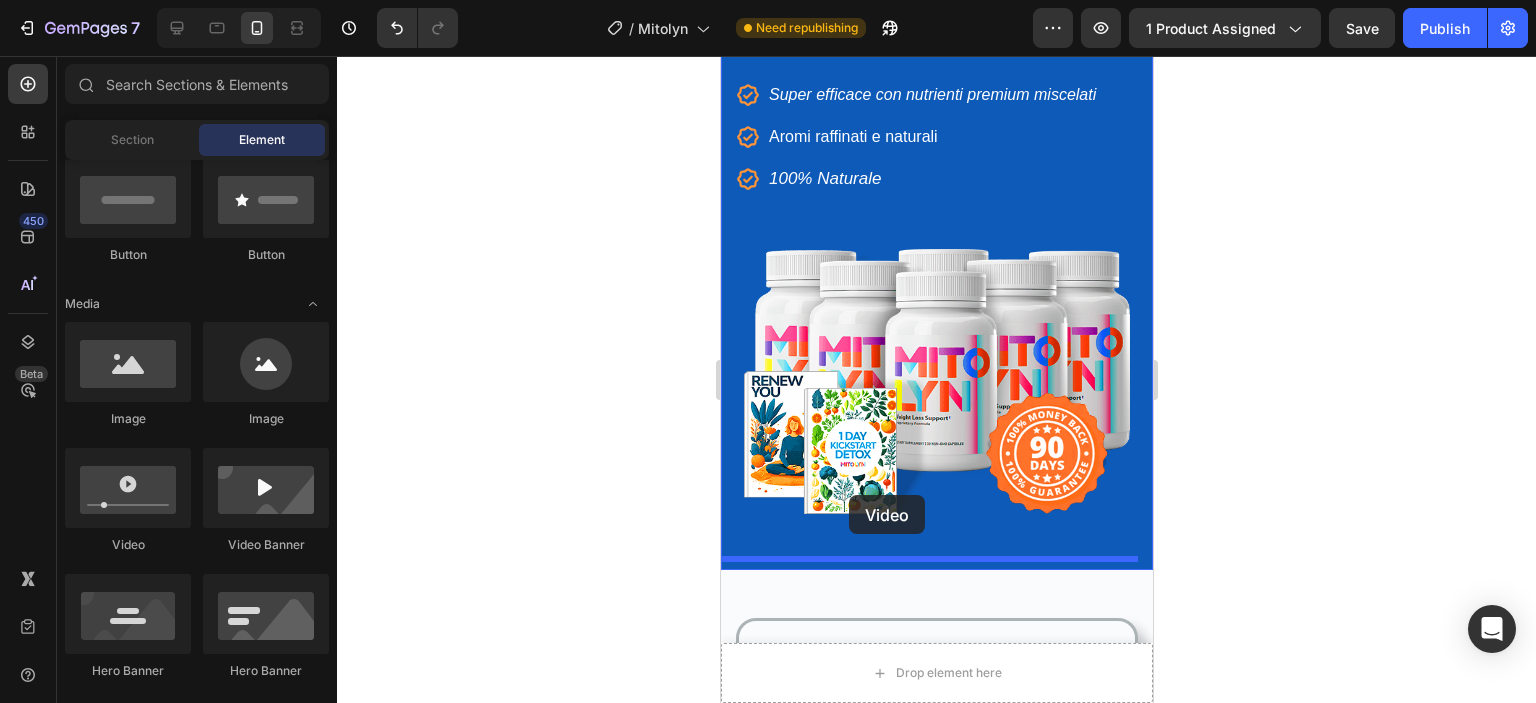 drag, startPoint x: 860, startPoint y: 565, endPoint x: 848, endPoint y: 495, distance: 71.021126 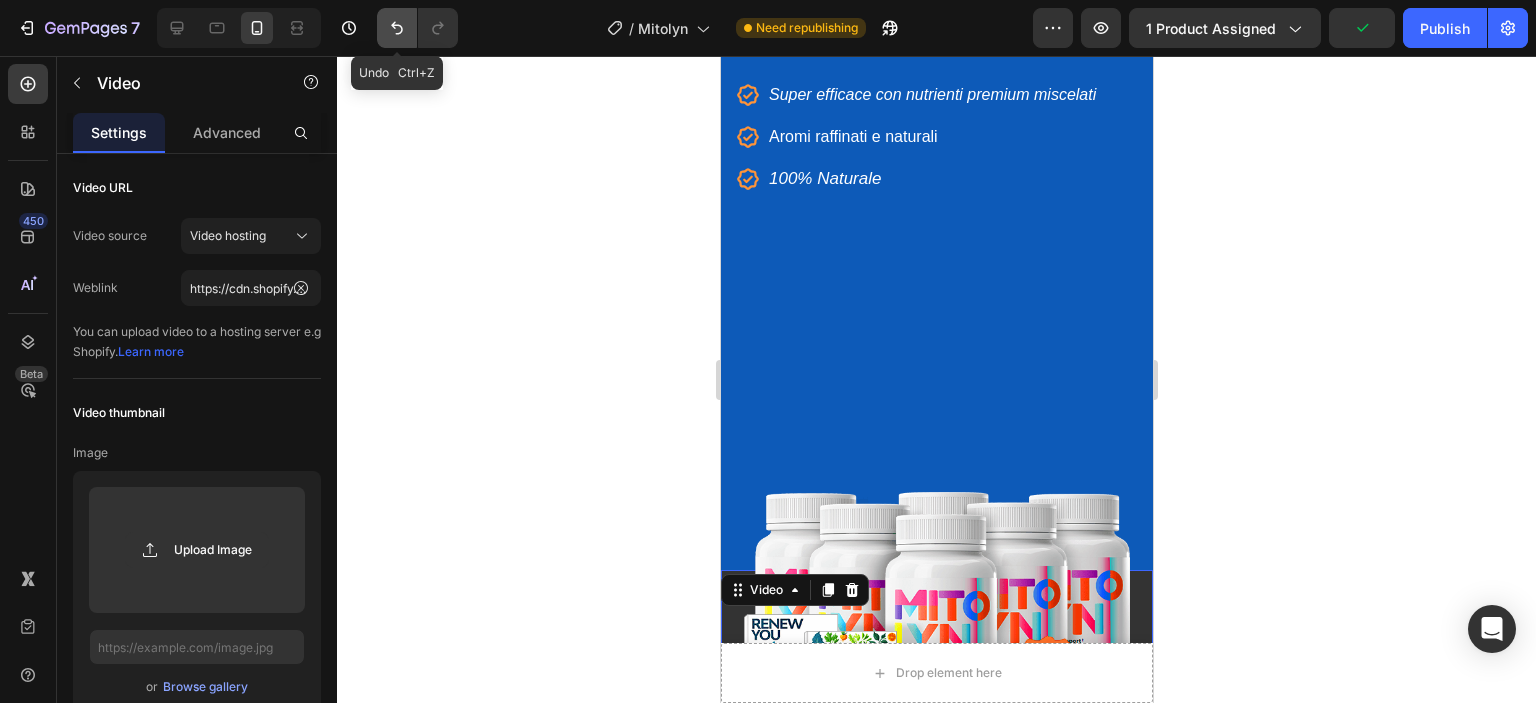 click 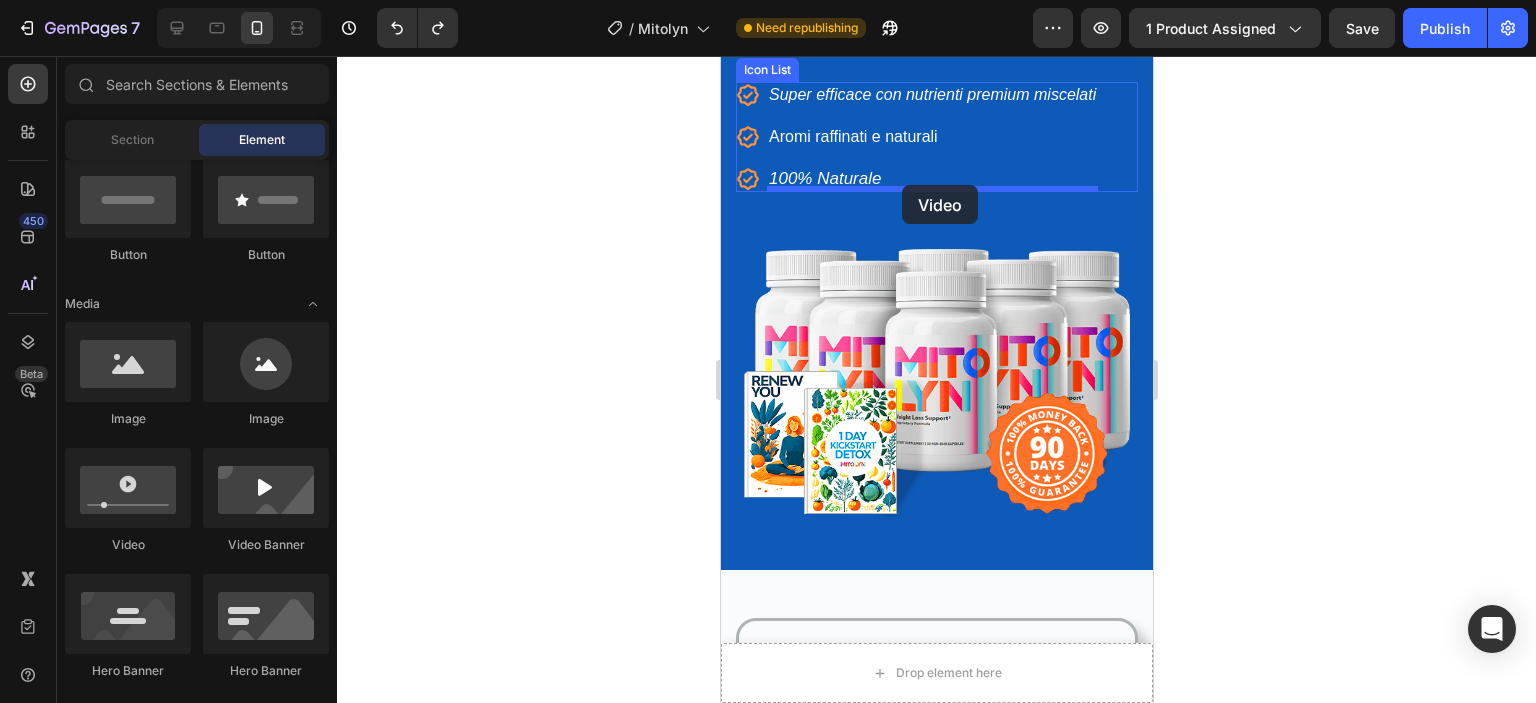 drag, startPoint x: 870, startPoint y: 570, endPoint x: 901, endPoint y: 186, distance: 385.24927 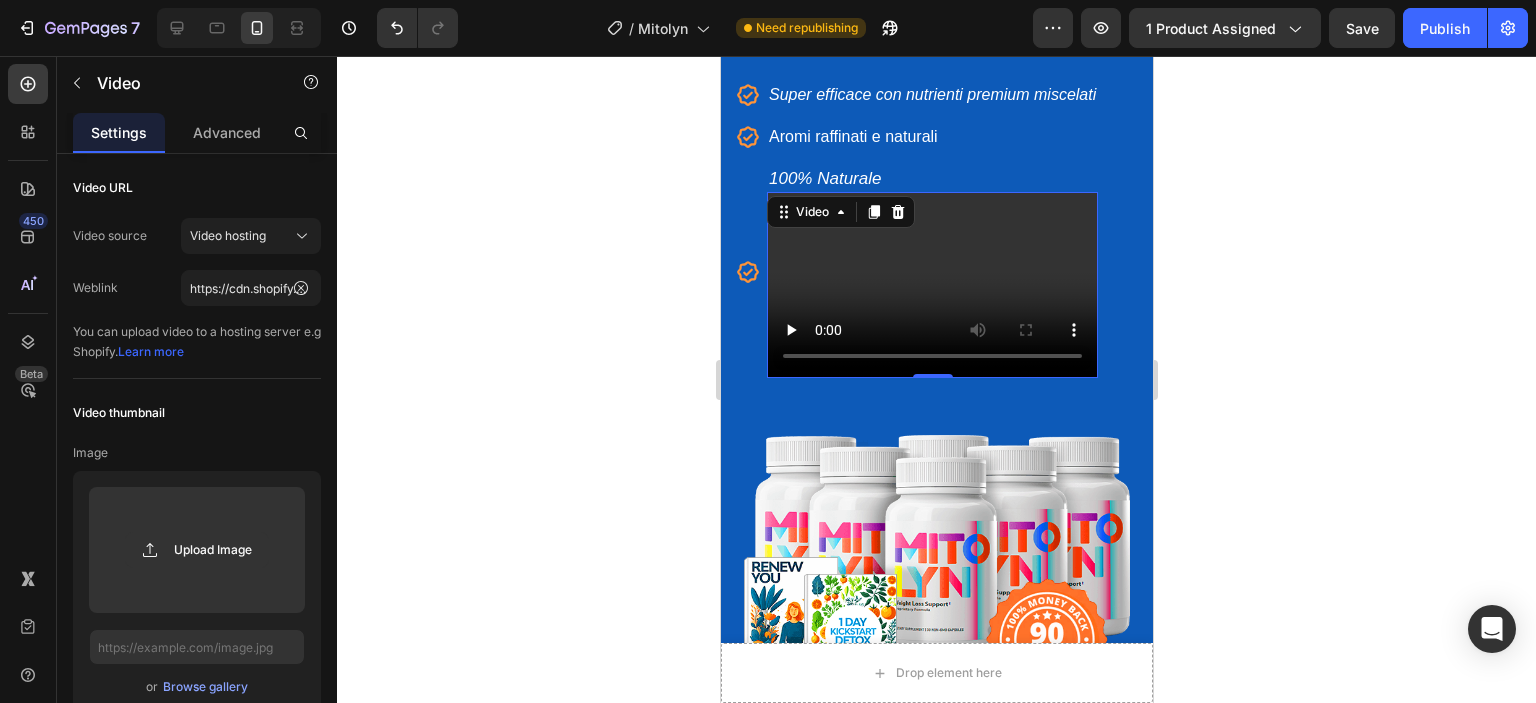 click at bounding box center [931, 285] 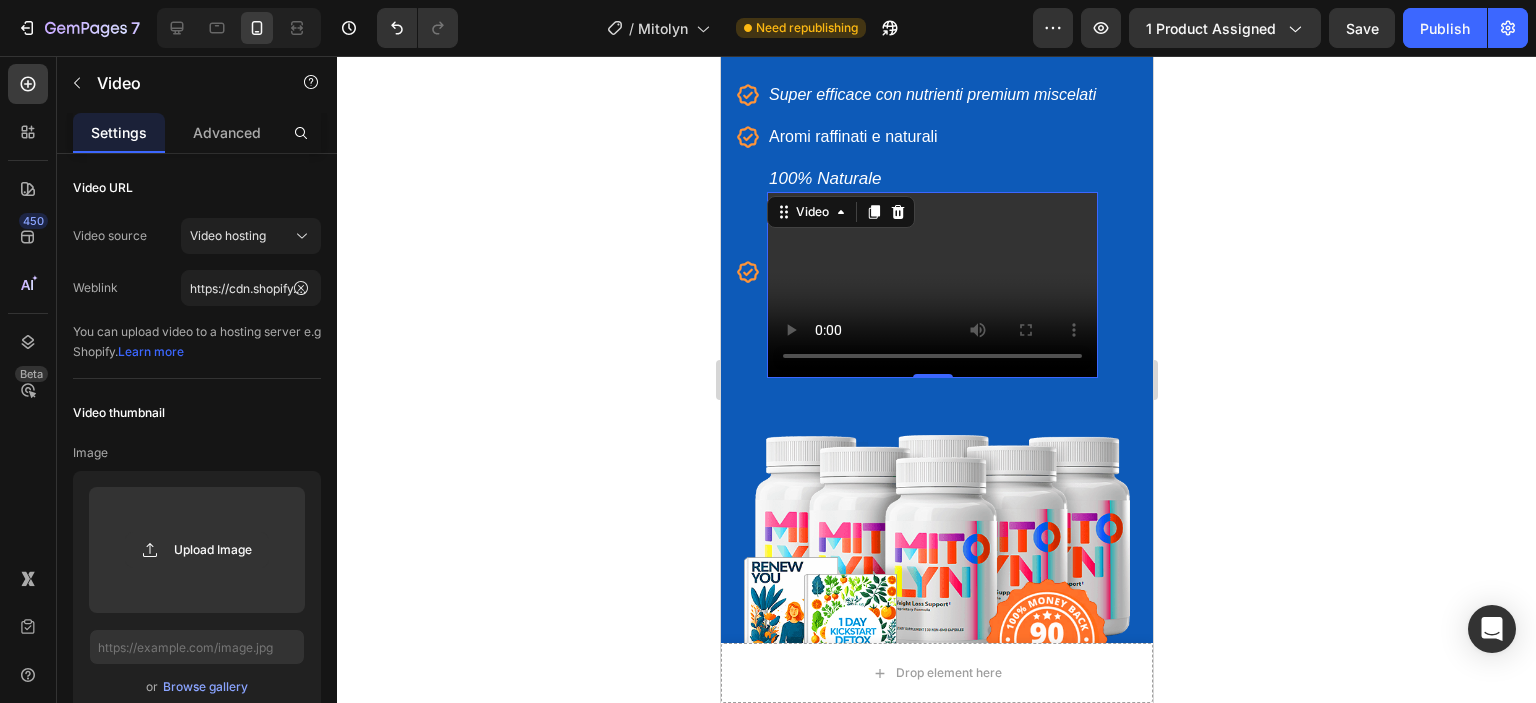click at bounding box center [931, 285] 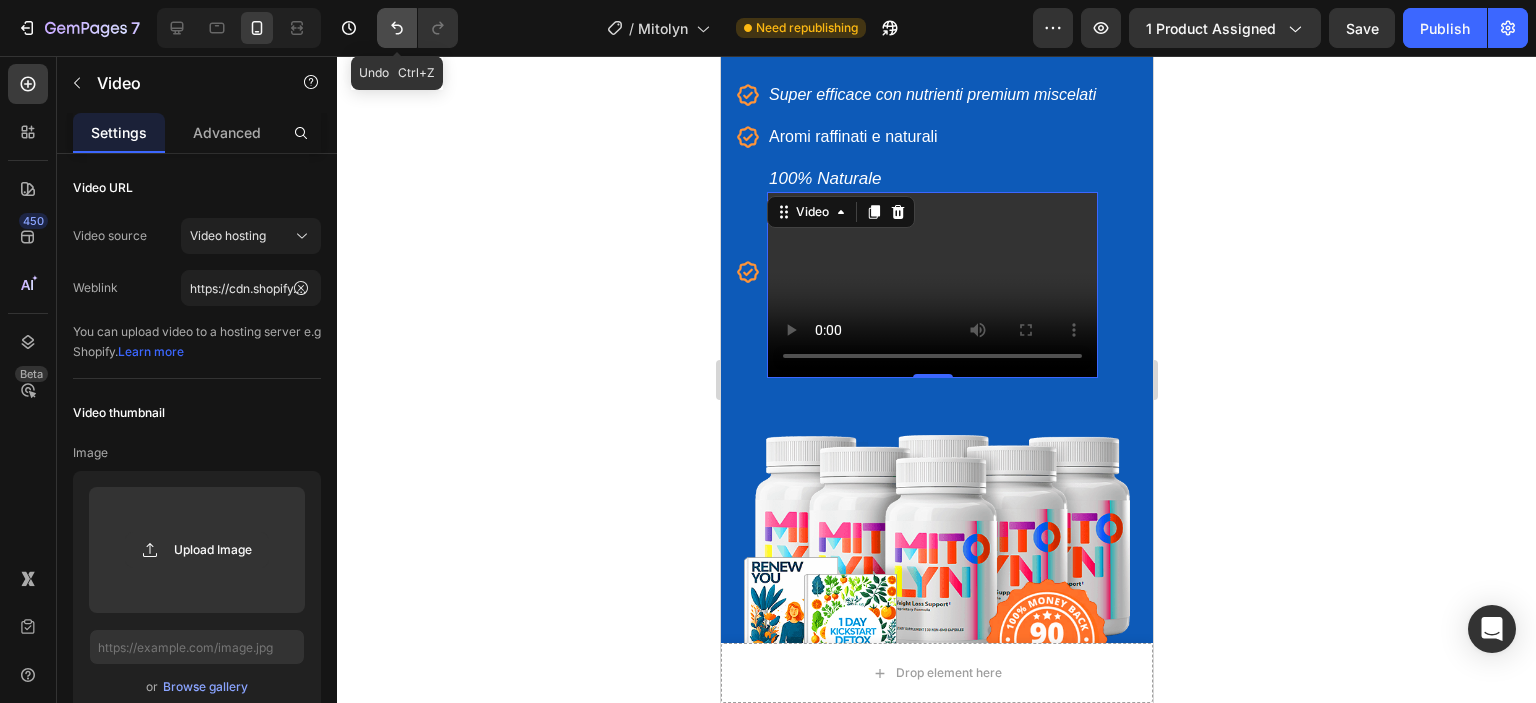 click 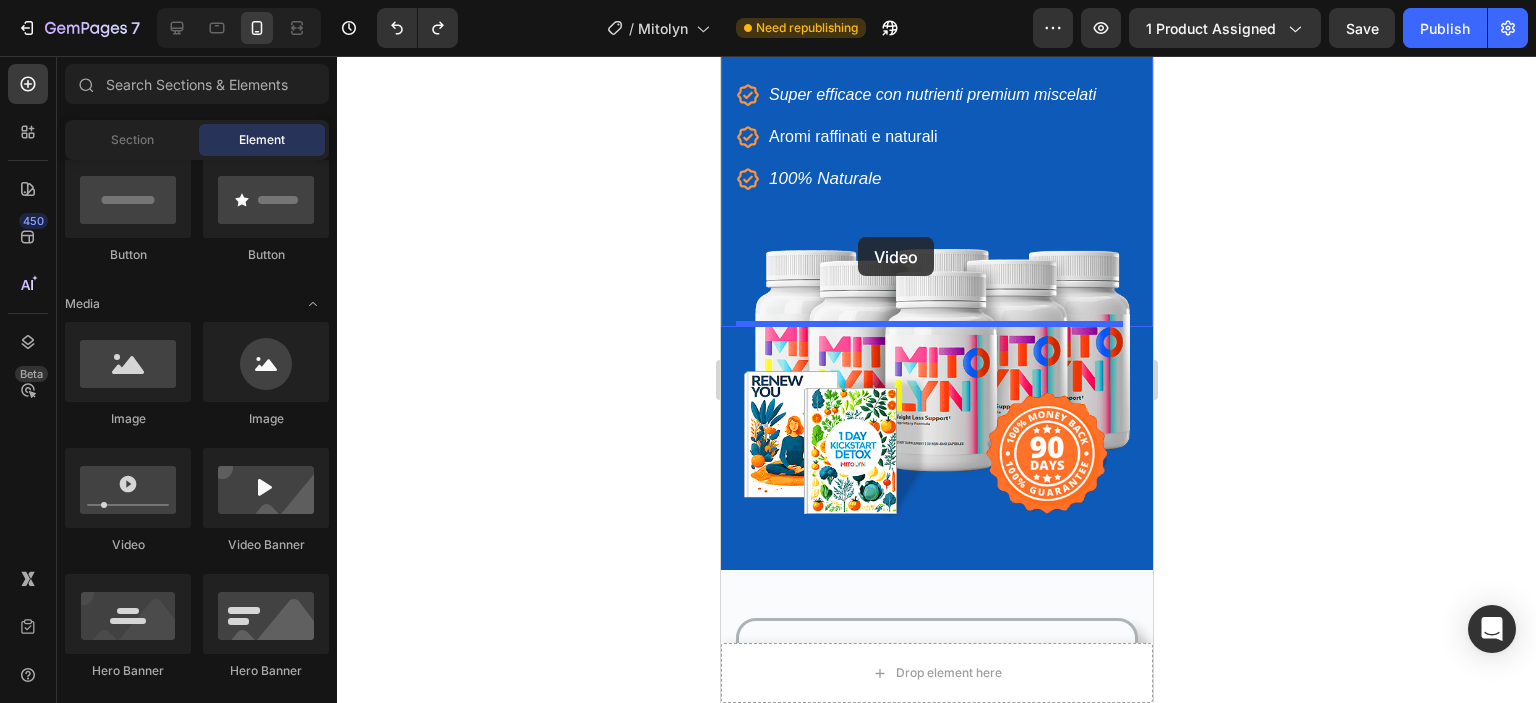 drag, startPoint x: 793, startPoint y: 319, endPoint x: 857, endPoint y: 237, distance: 104.019226 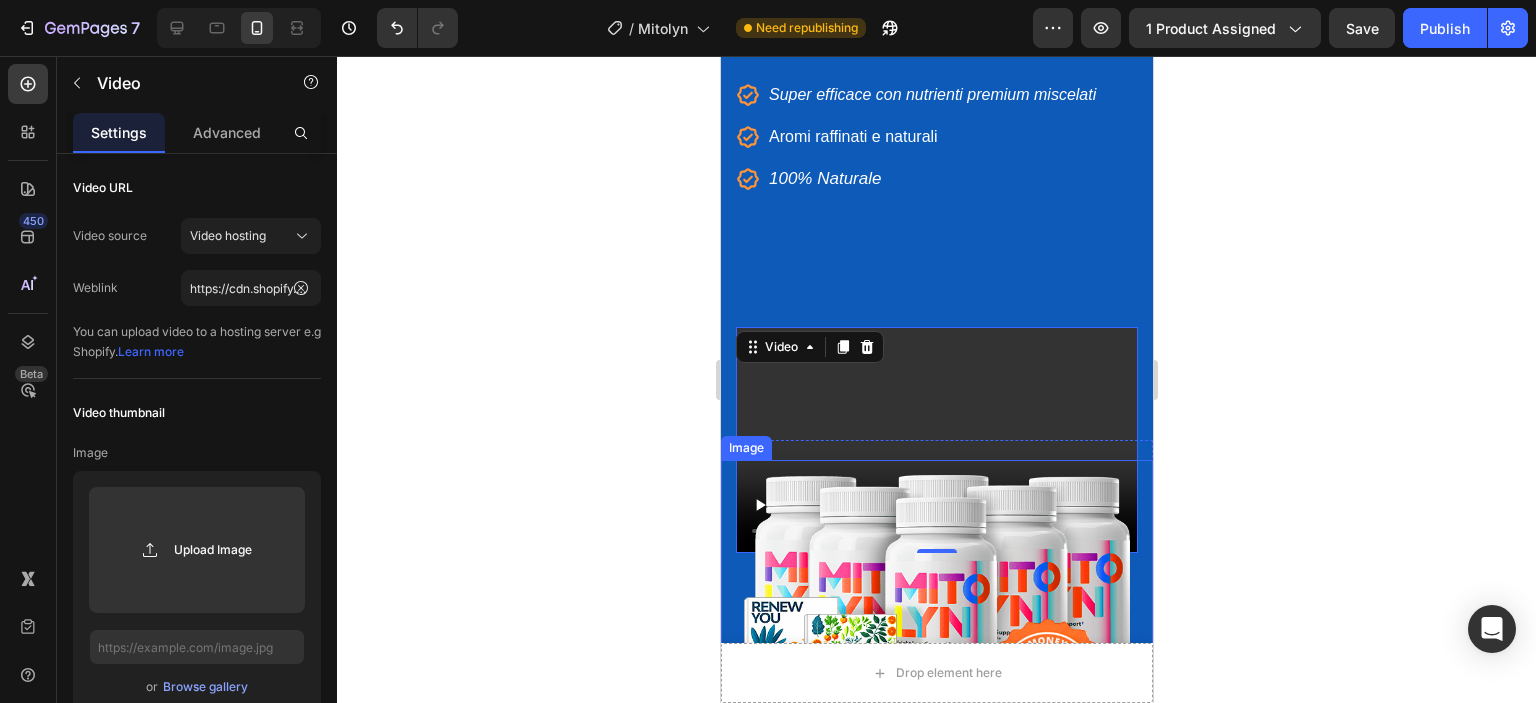click at bounding box center [936, 607] 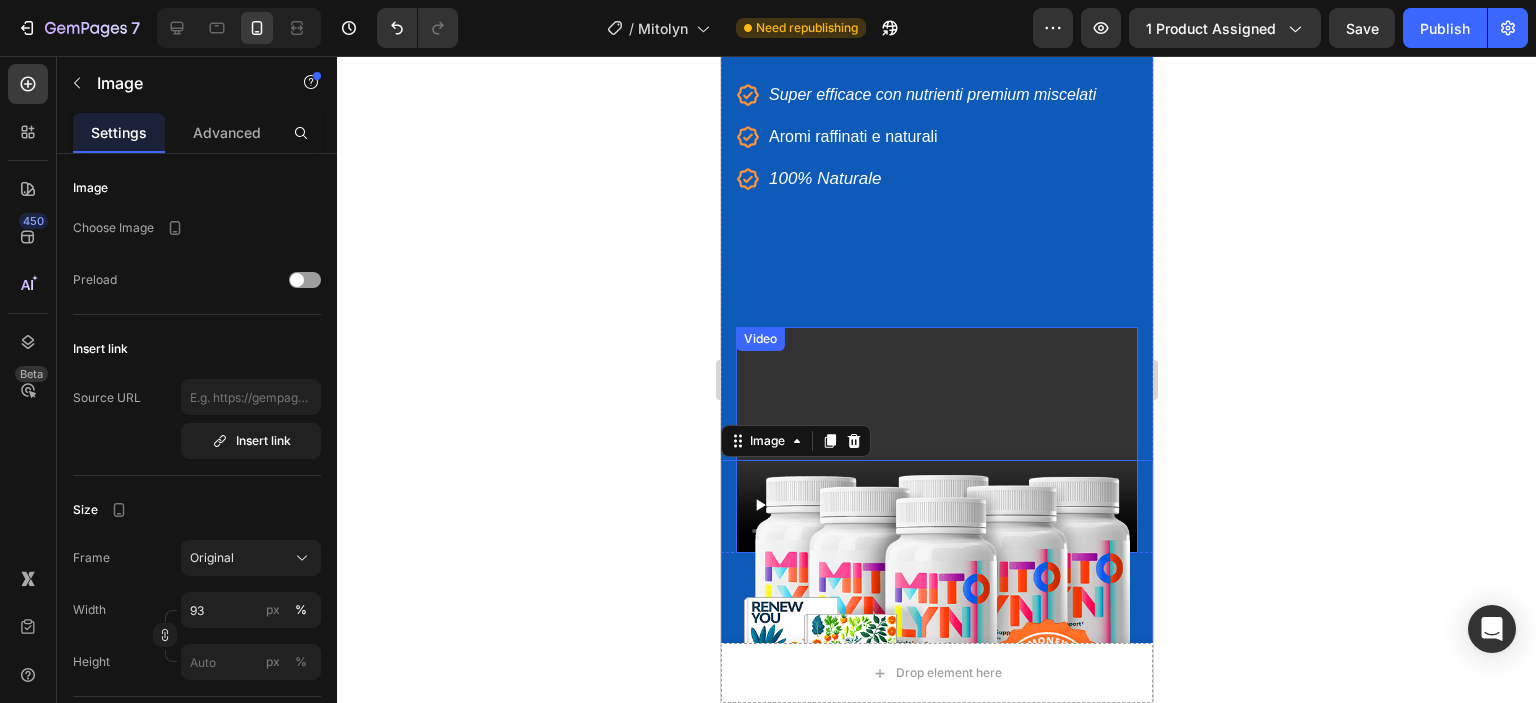 click at bounding box center (936, 440) 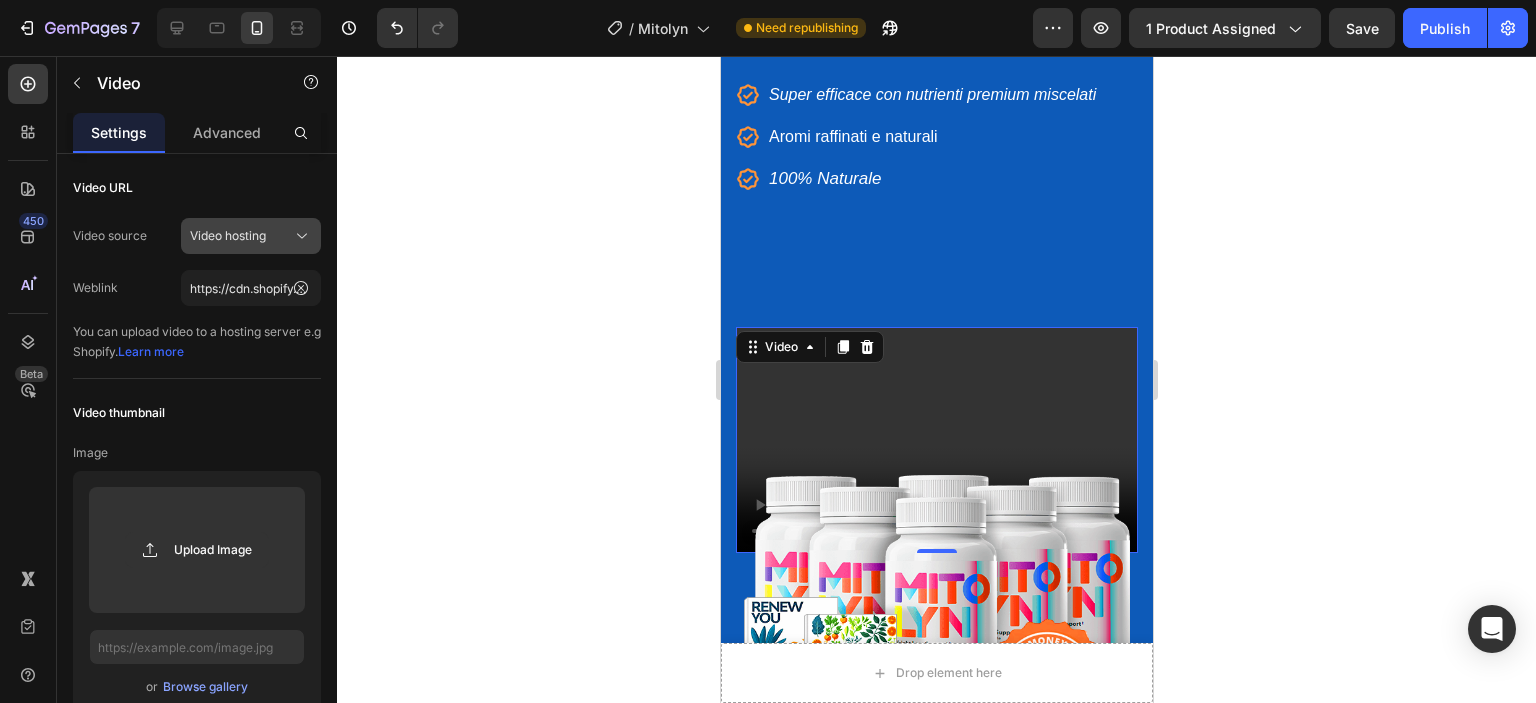 click 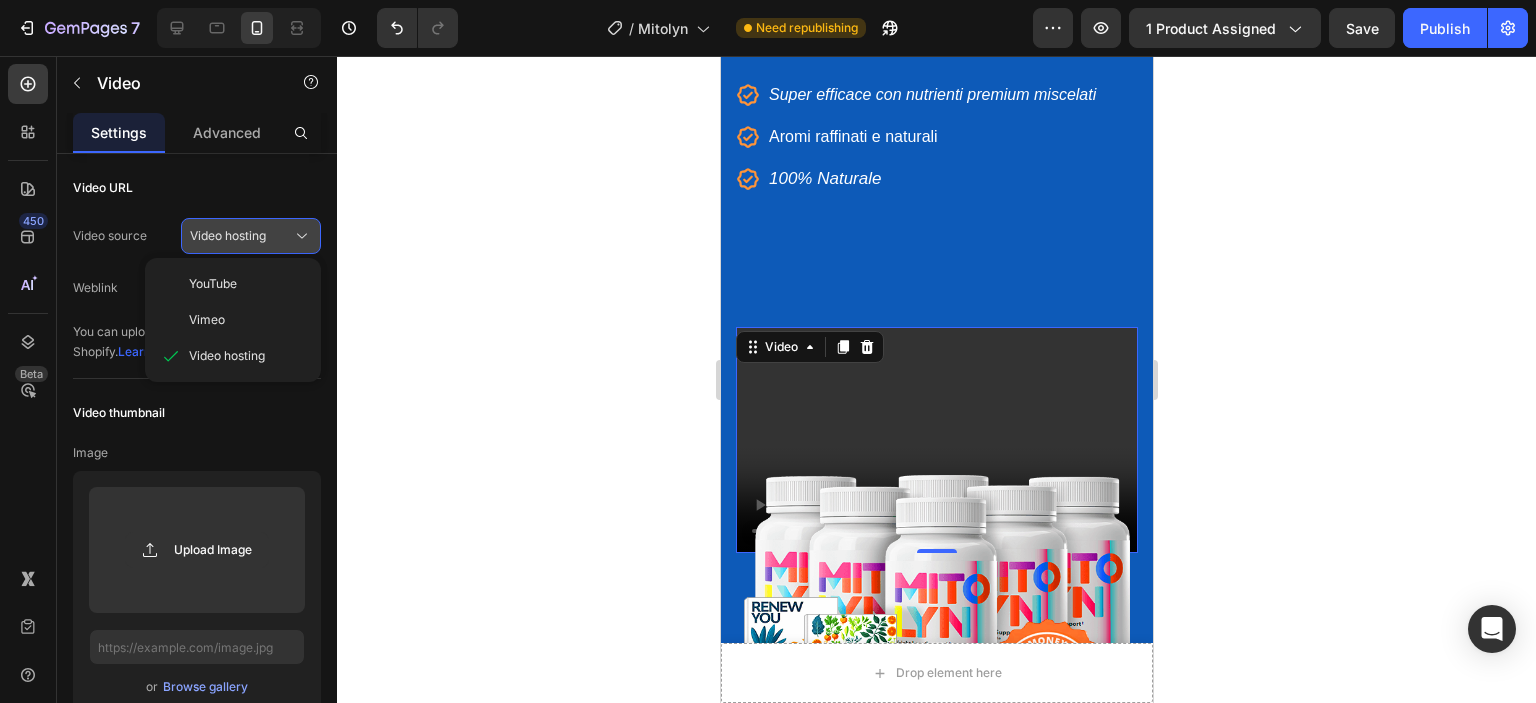 click 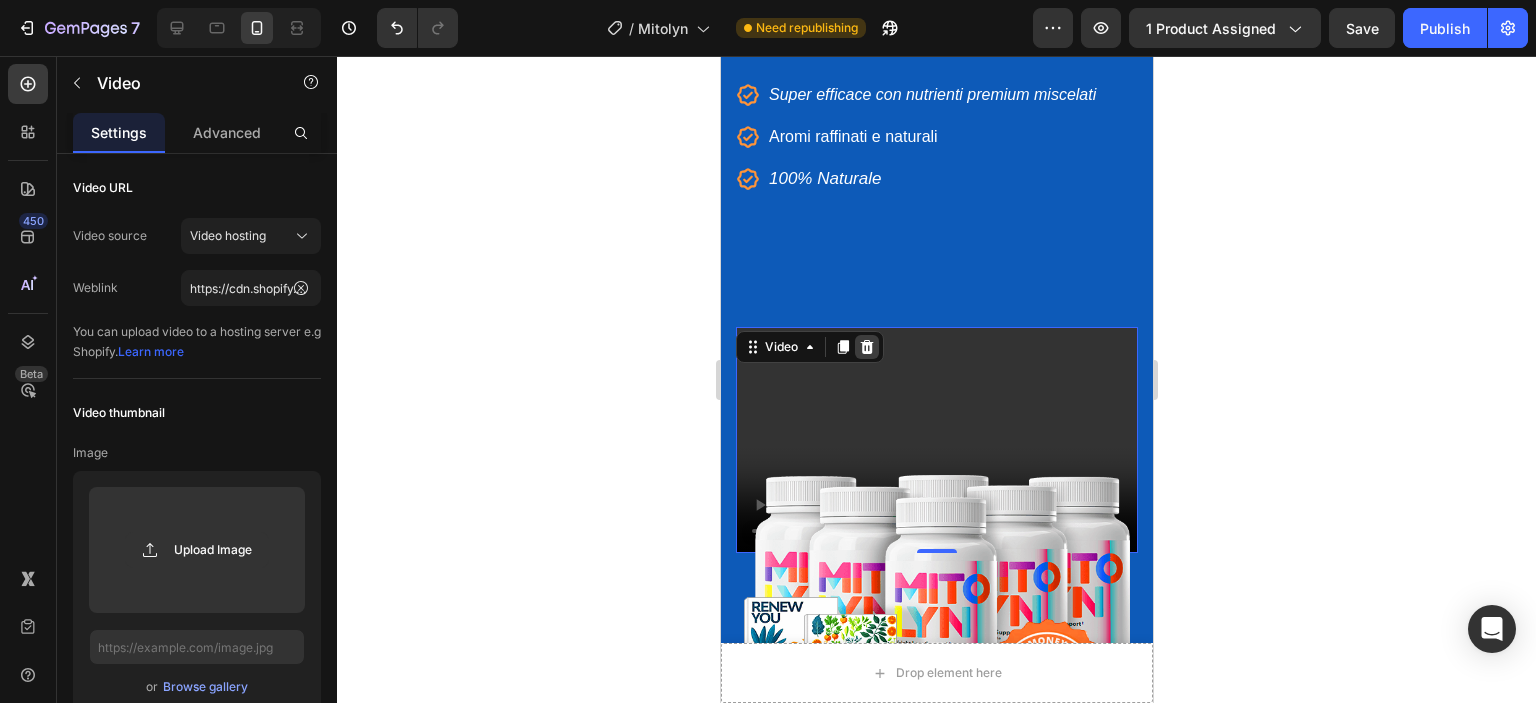 click at bounding box center (866, 347) 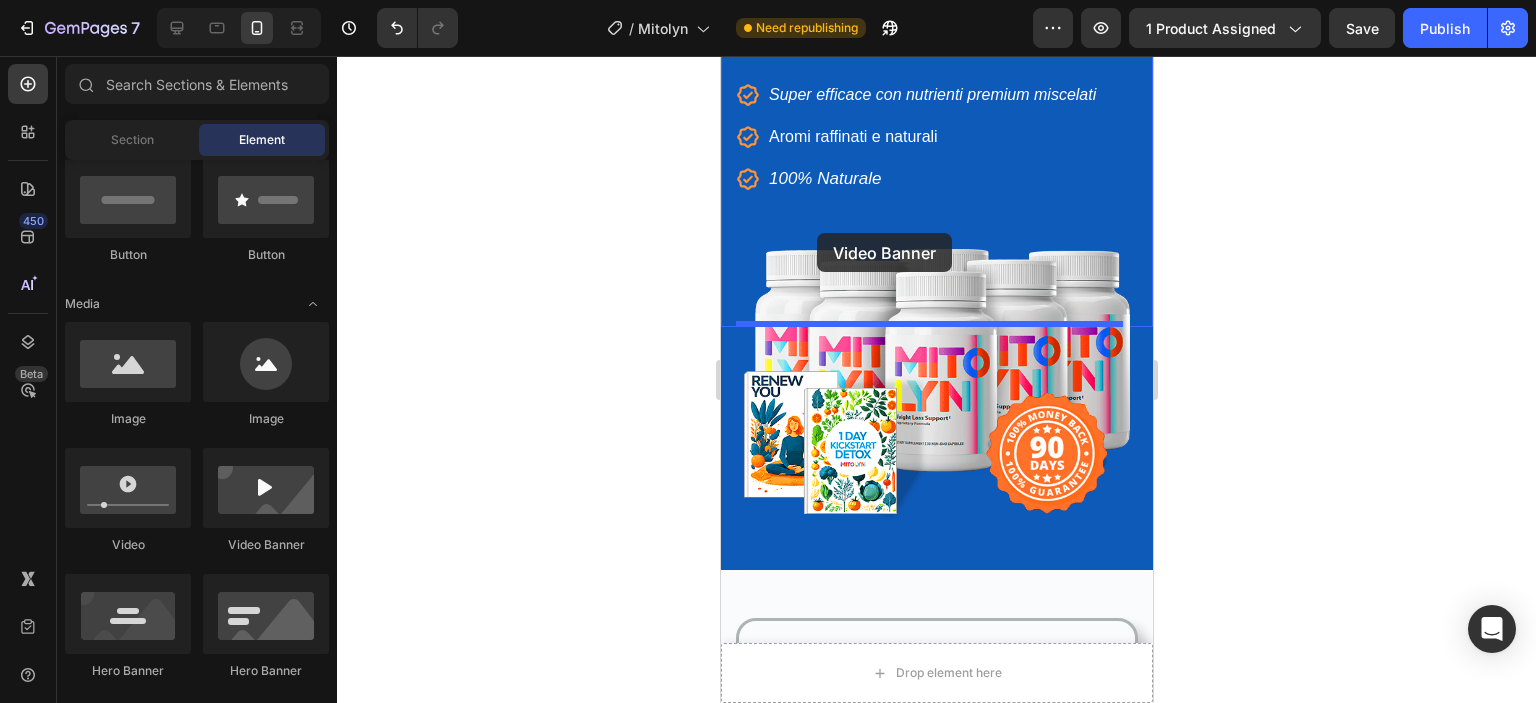 drag, startPoint x: 996, startPoint y: 555, endPoint x: 816, endPoint y: 233, distance: 368.89566 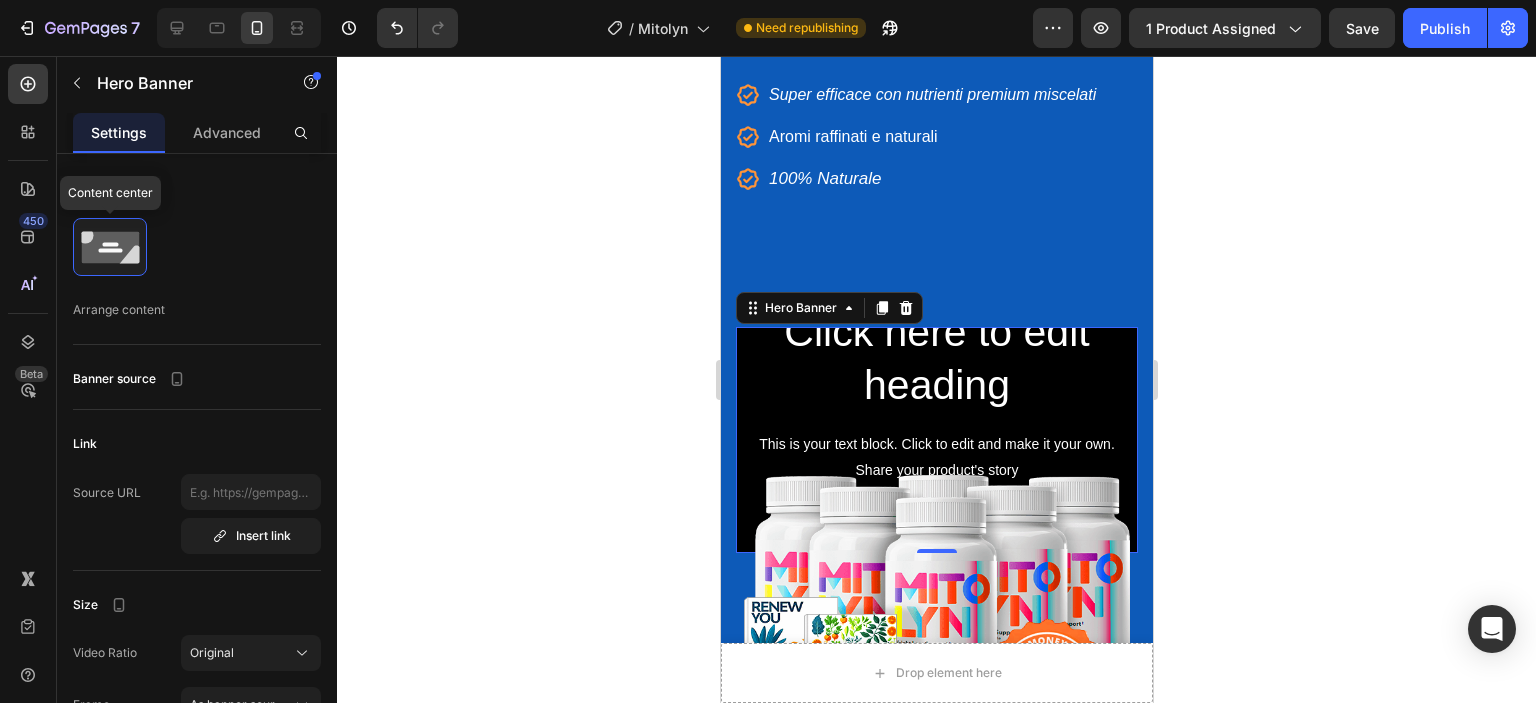 click 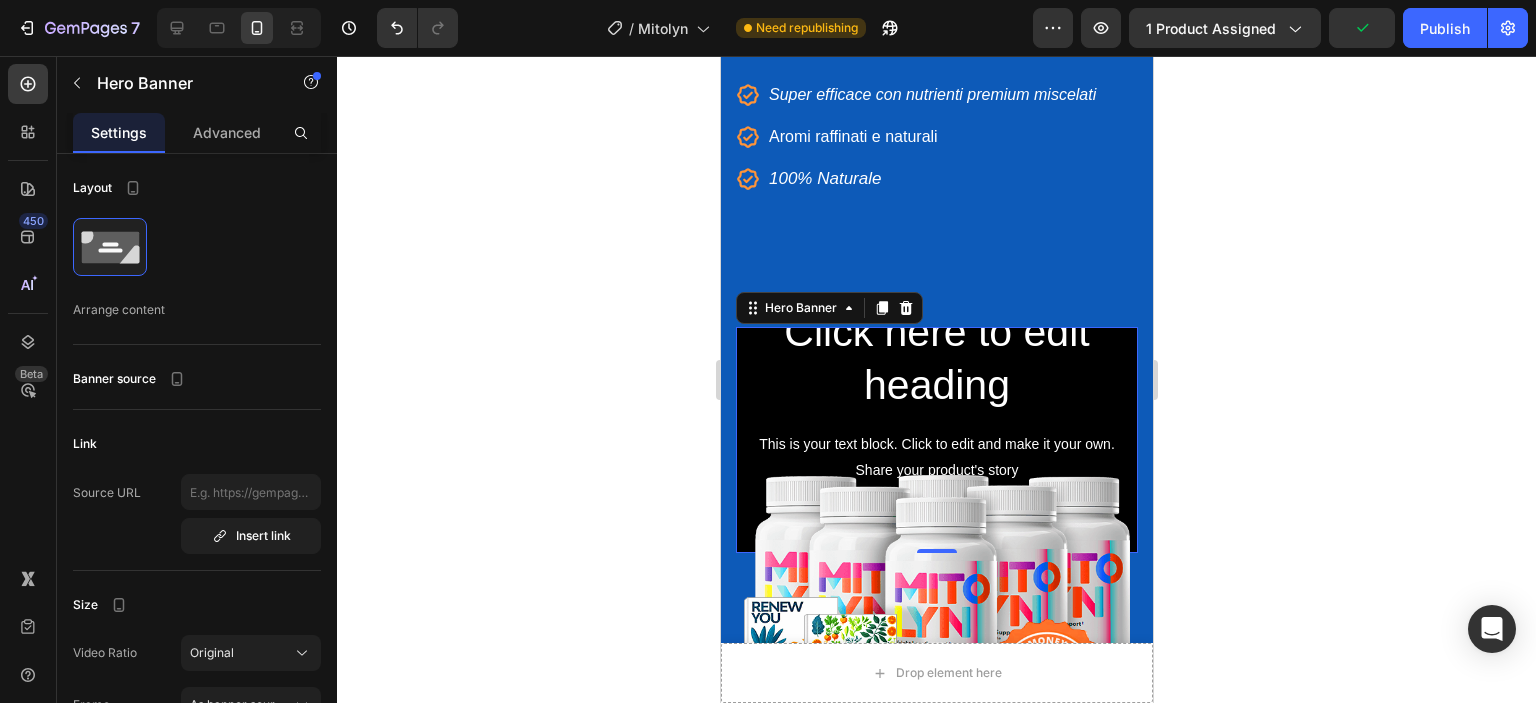 click on "Size" at bounding box center (197, 605) 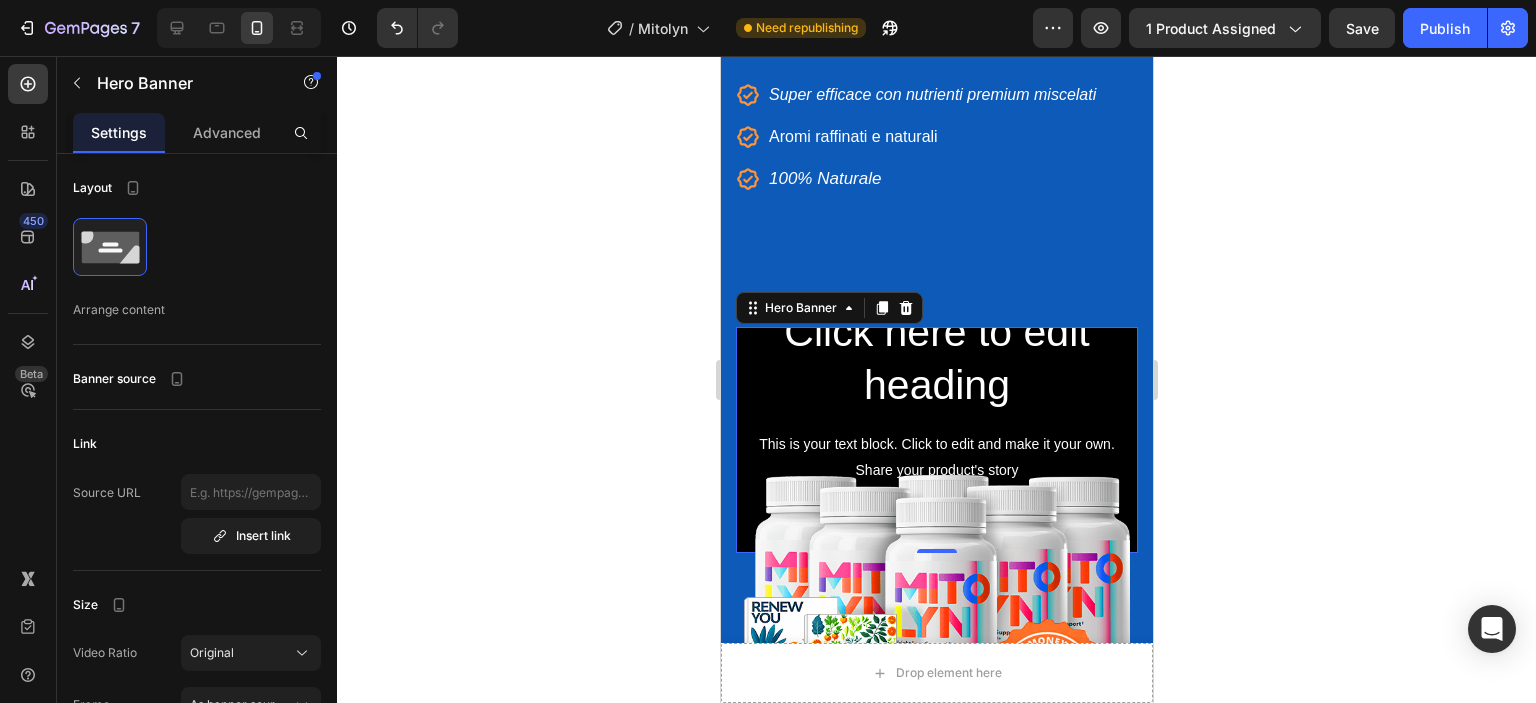 click on "Size Video Ratio Original Frame As banner source Width 100 px % Height px Content width 100 px %" 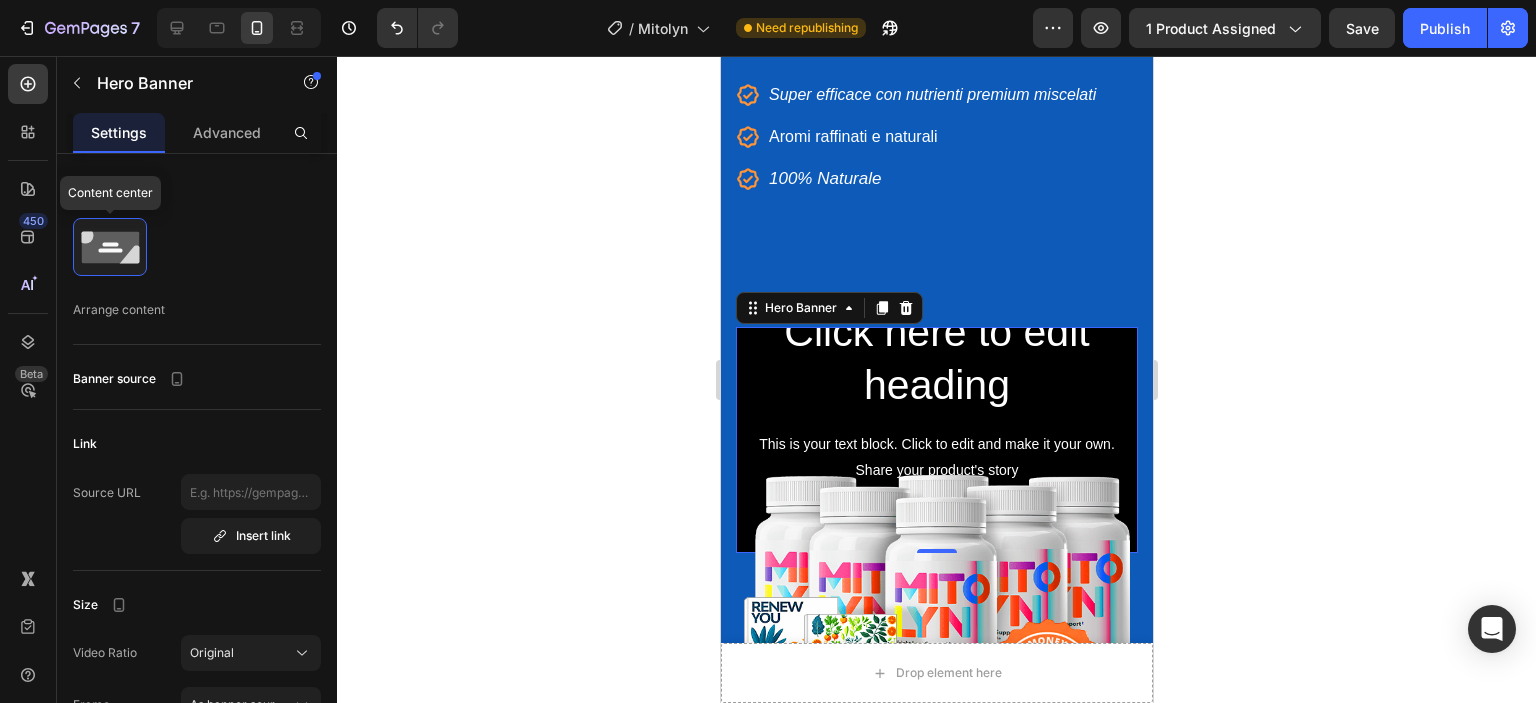 scroll, scrollTop: 100, scrollLeft: 0, axis: vertical 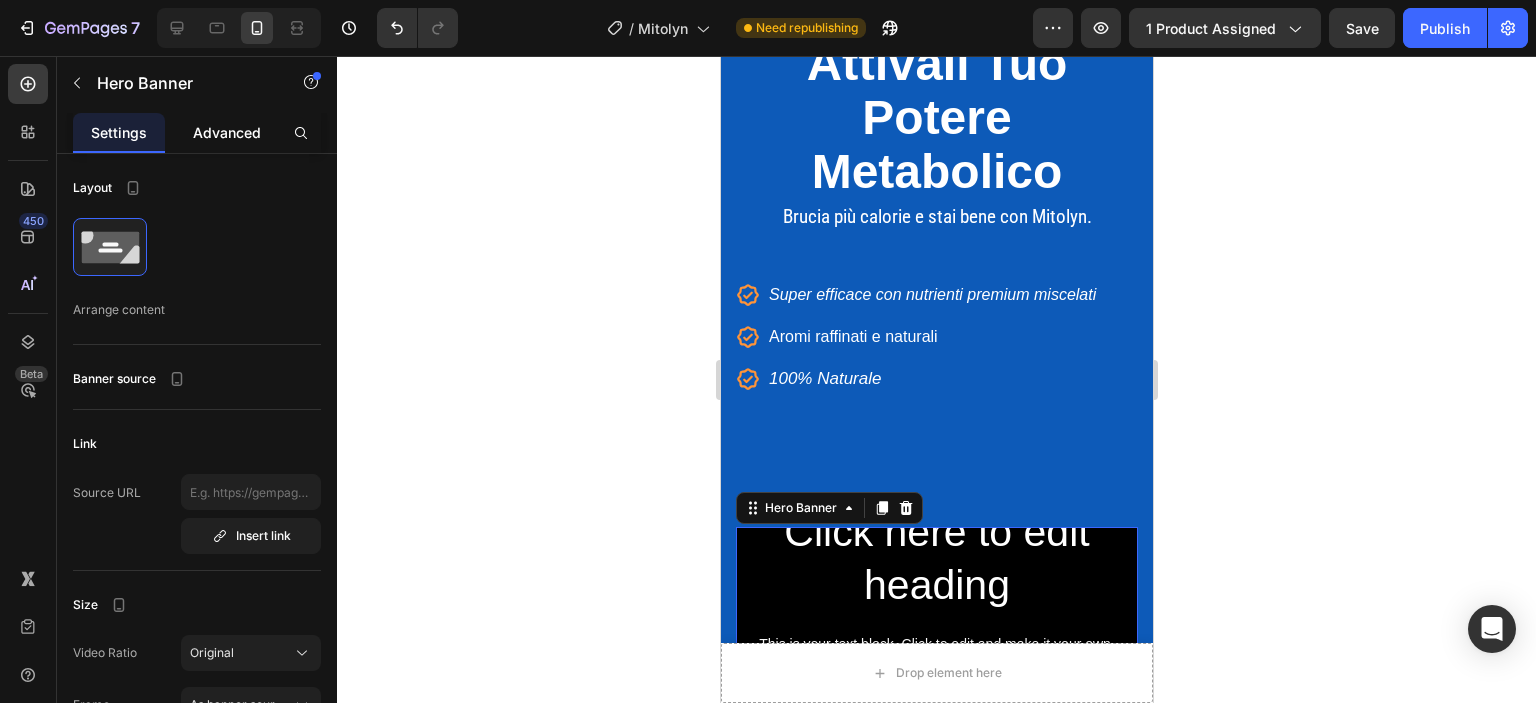 click on "Advanced" at bounding box center [227, 132] 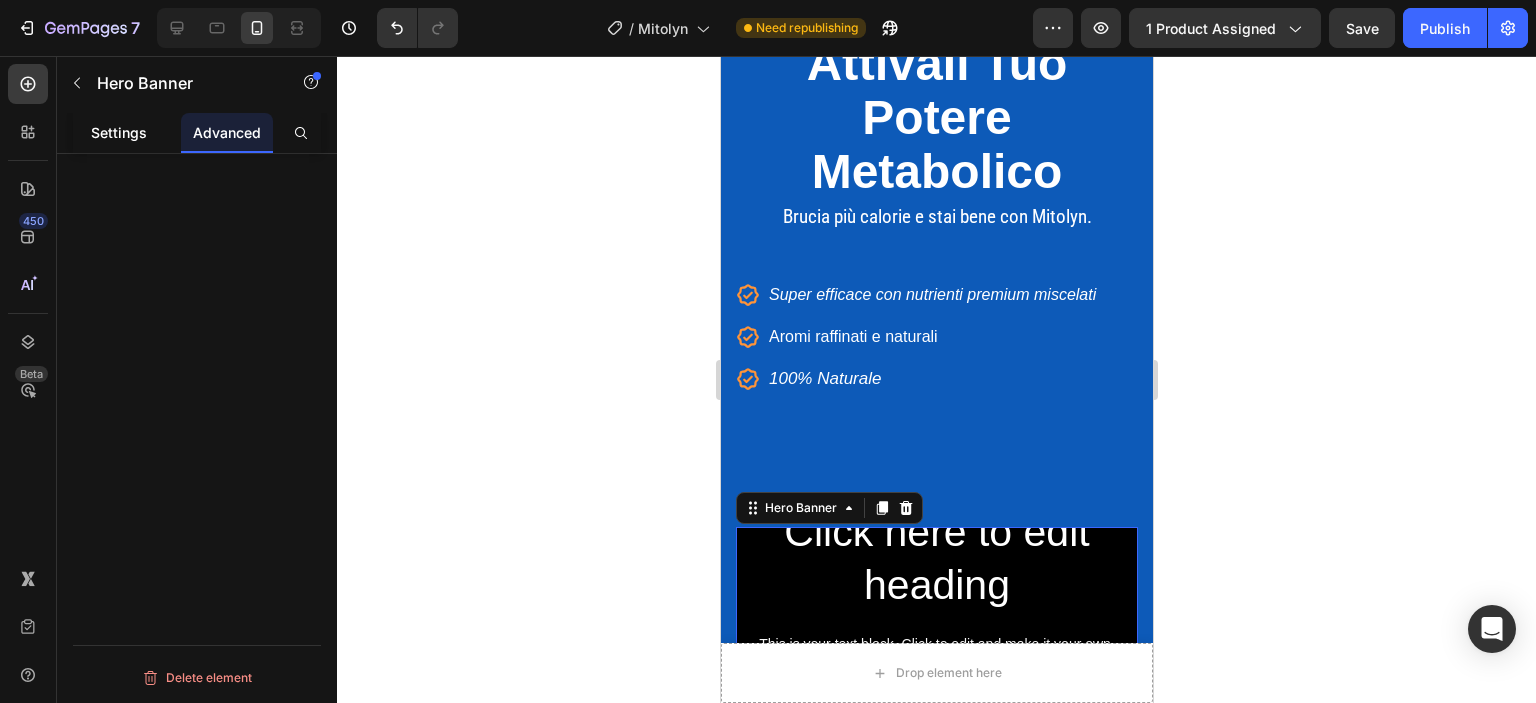 click on "Settings" at bounding box center (119, 132) 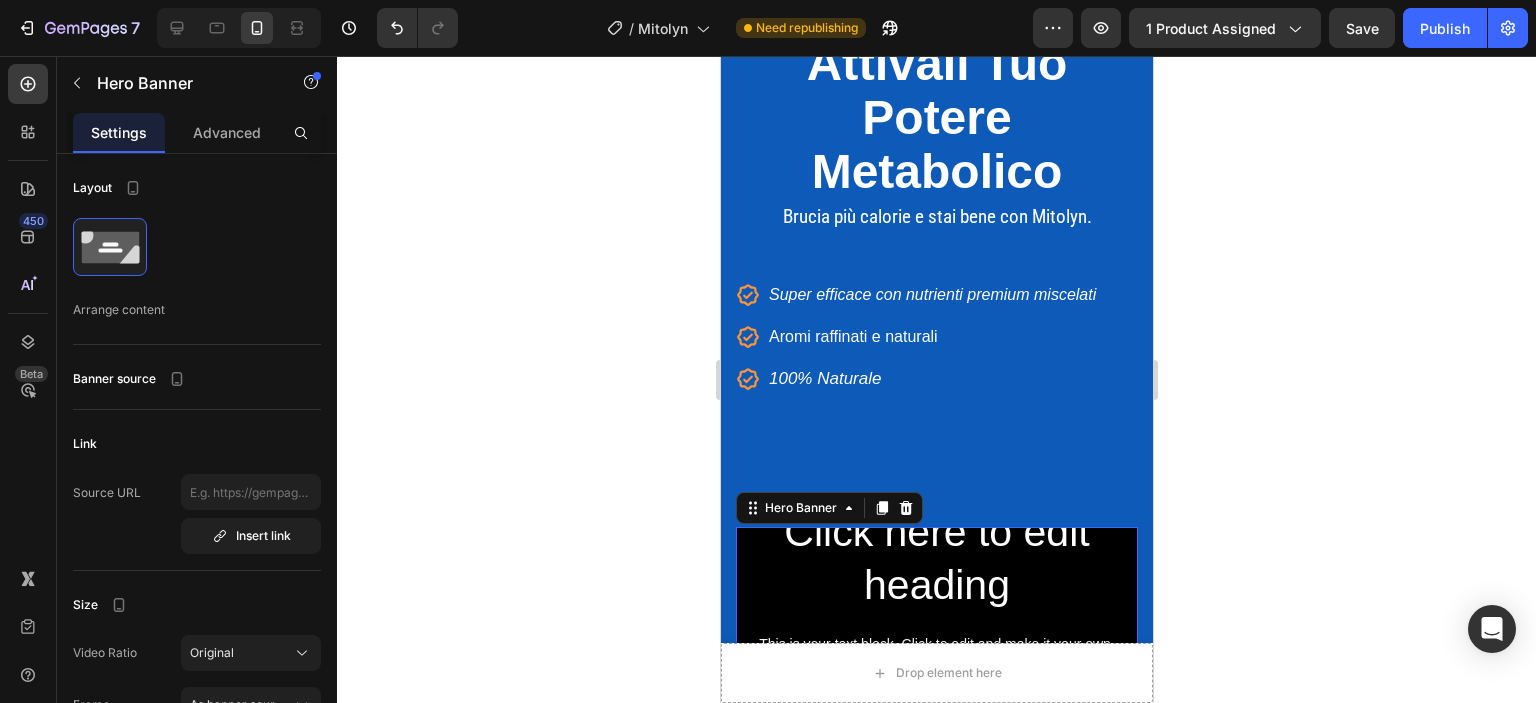click on "Video Ratio" at bounding box center (105, 653) 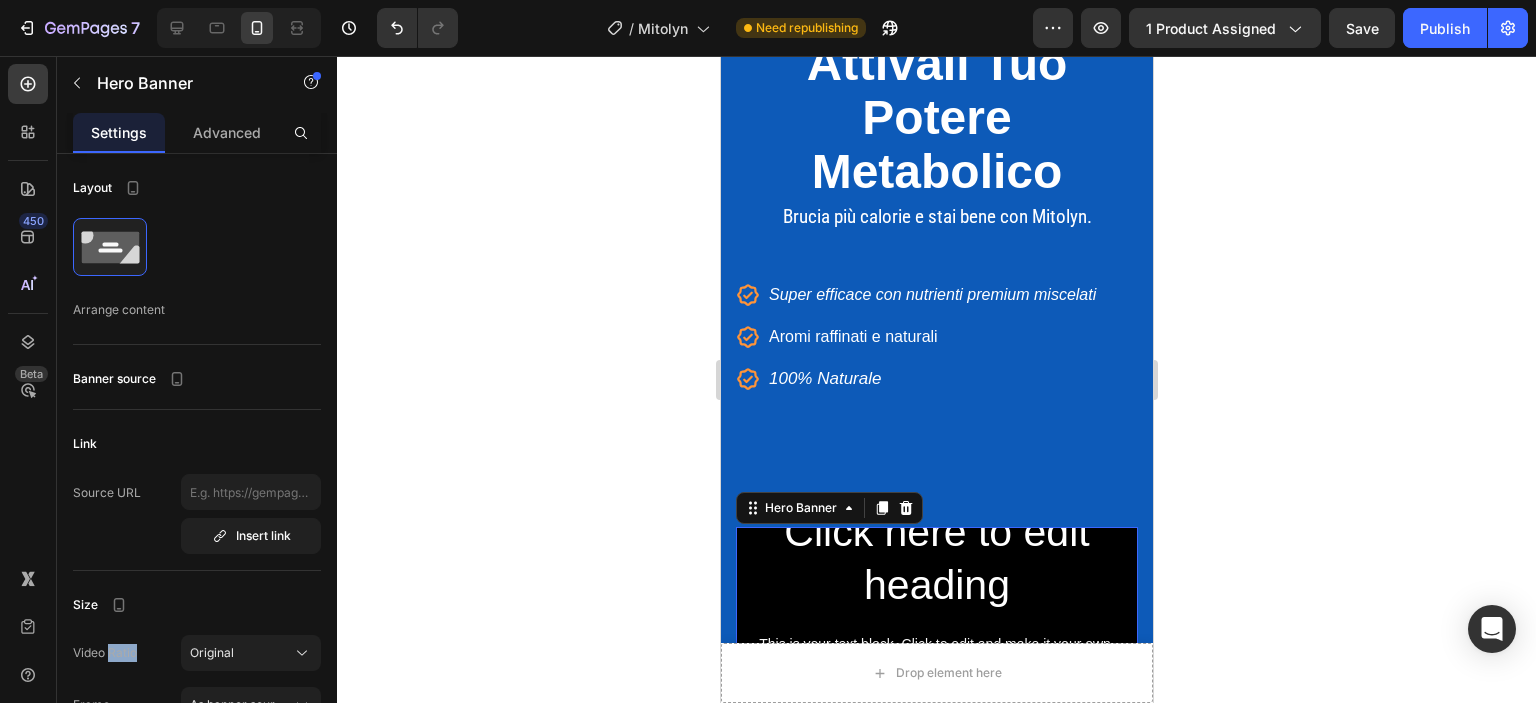 click on "Video Ratio" at bounding box center (105, 653) 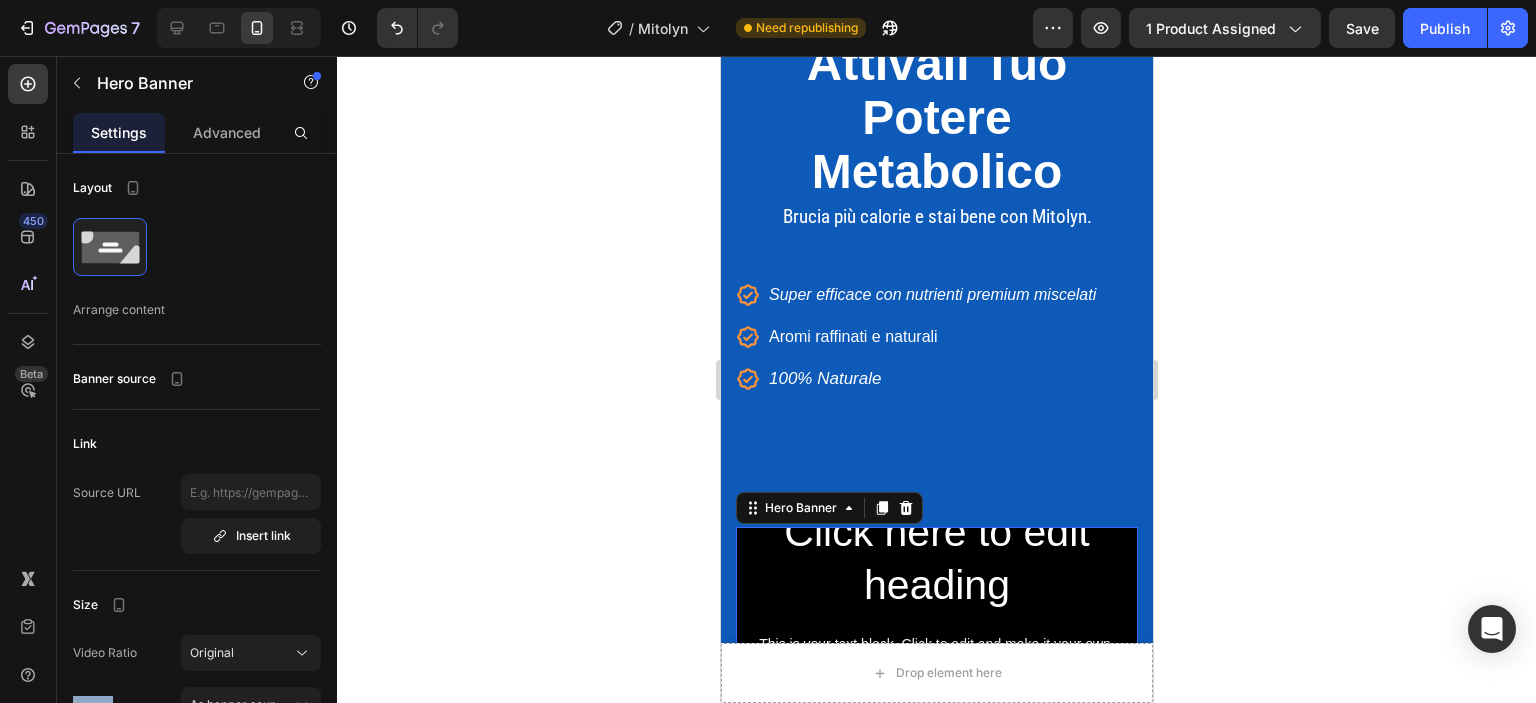 click on "Size Video Ratio Original Frame As banner source Width 100 px % Height px Content width 100 px %" 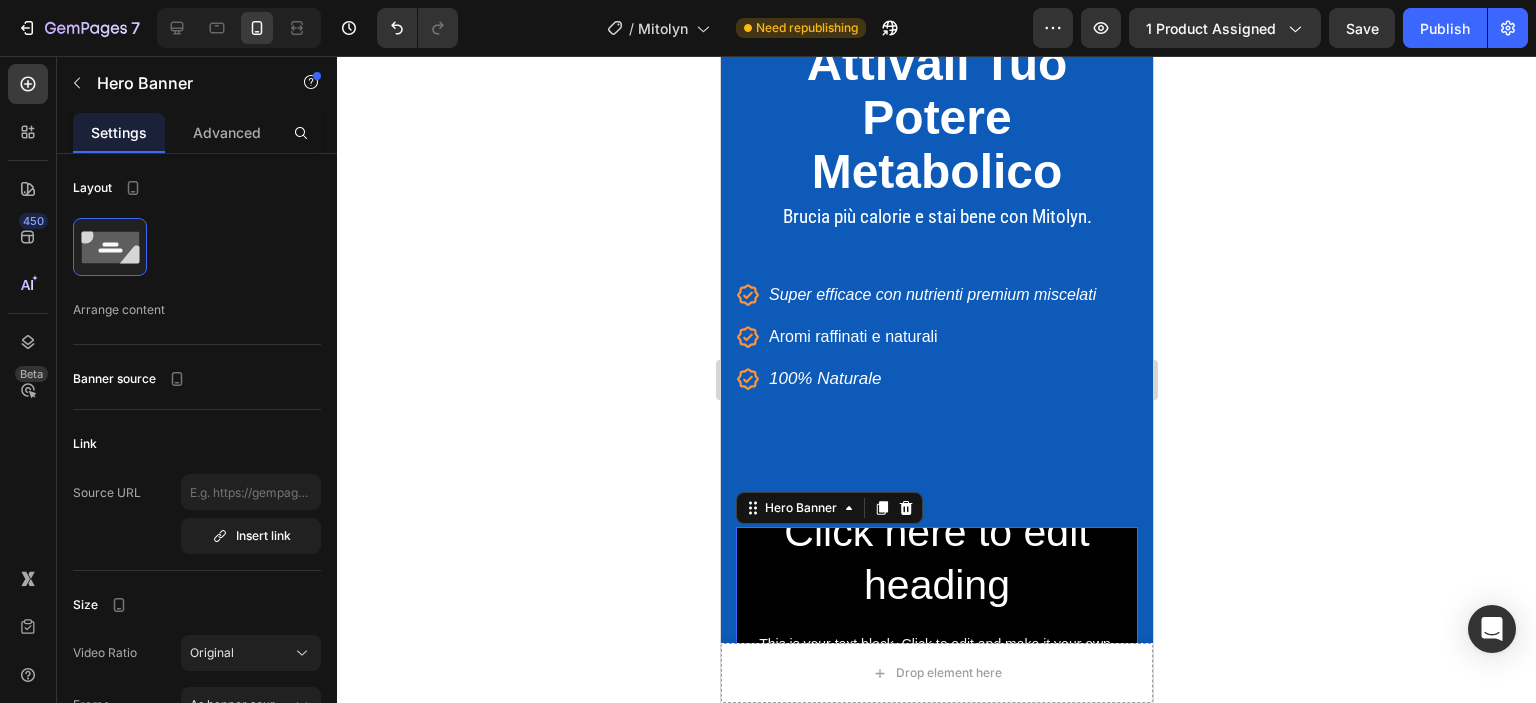 click on "450 Beta" at bounding box center (28, 379) 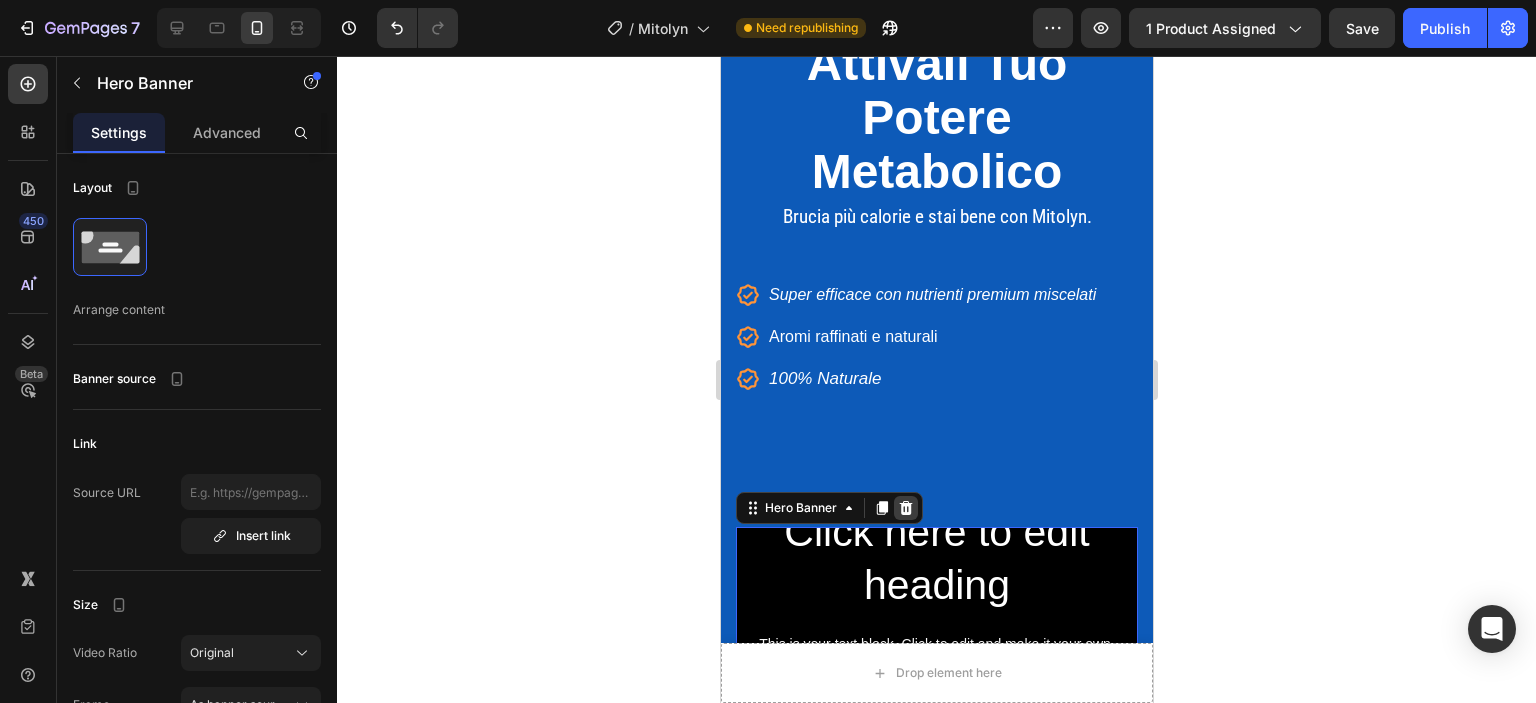 click at bounding box center [905, 508] 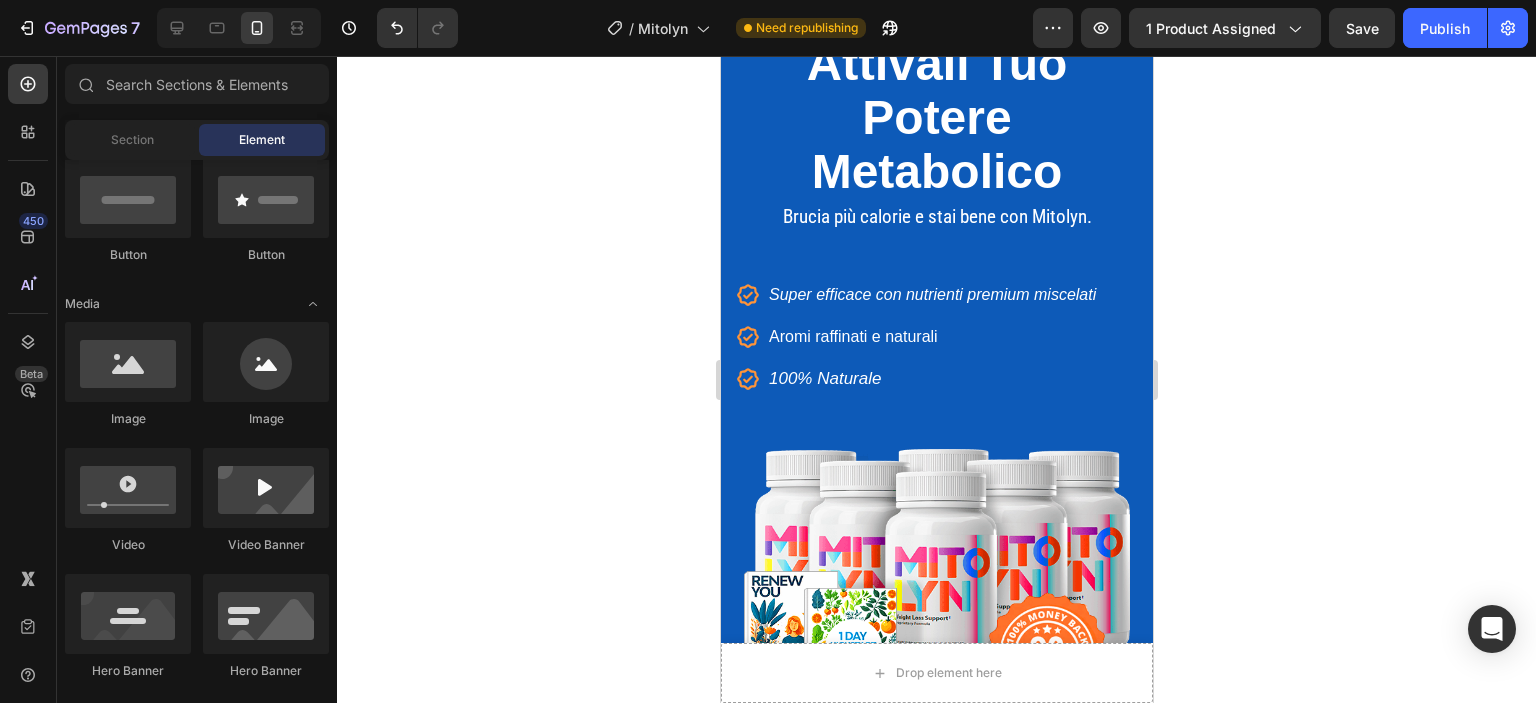click 